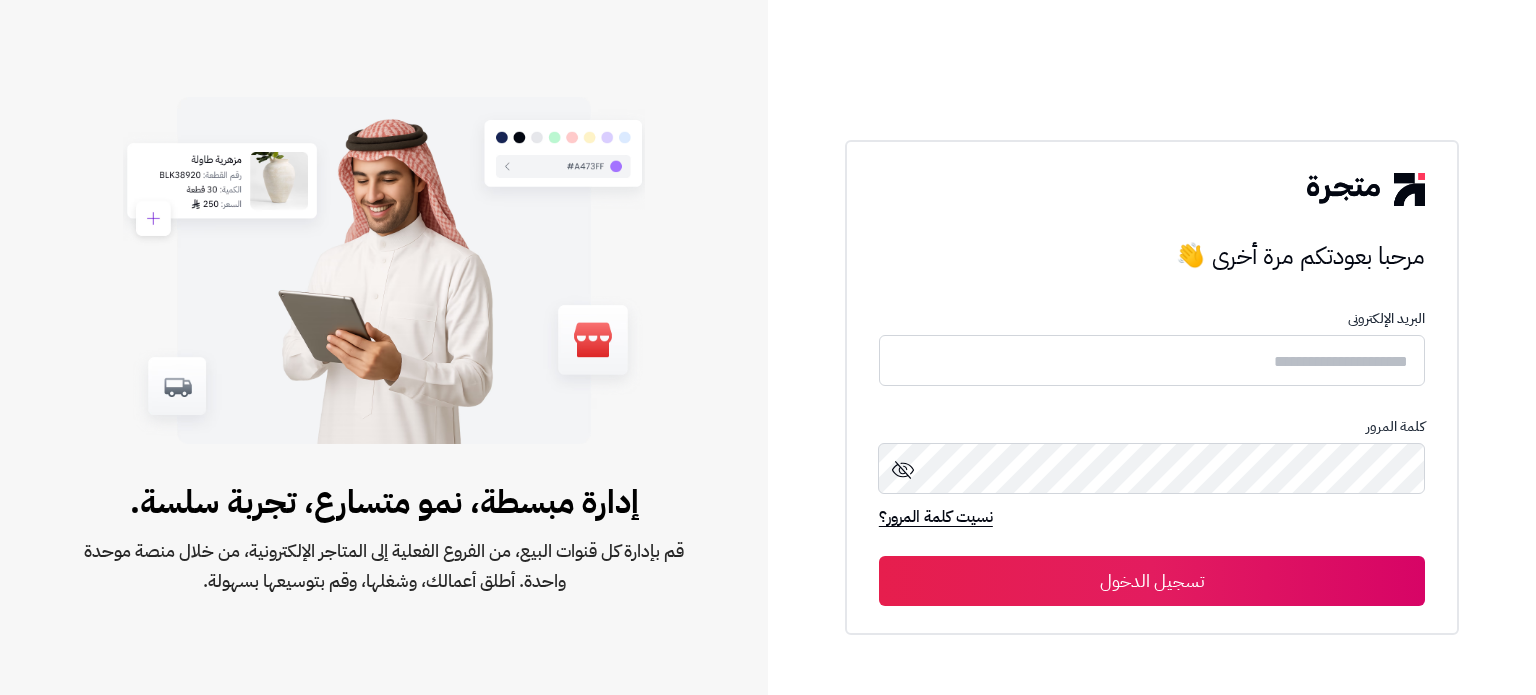 scroll, scrollTop: 0, scrollLeft: 0, axis: both 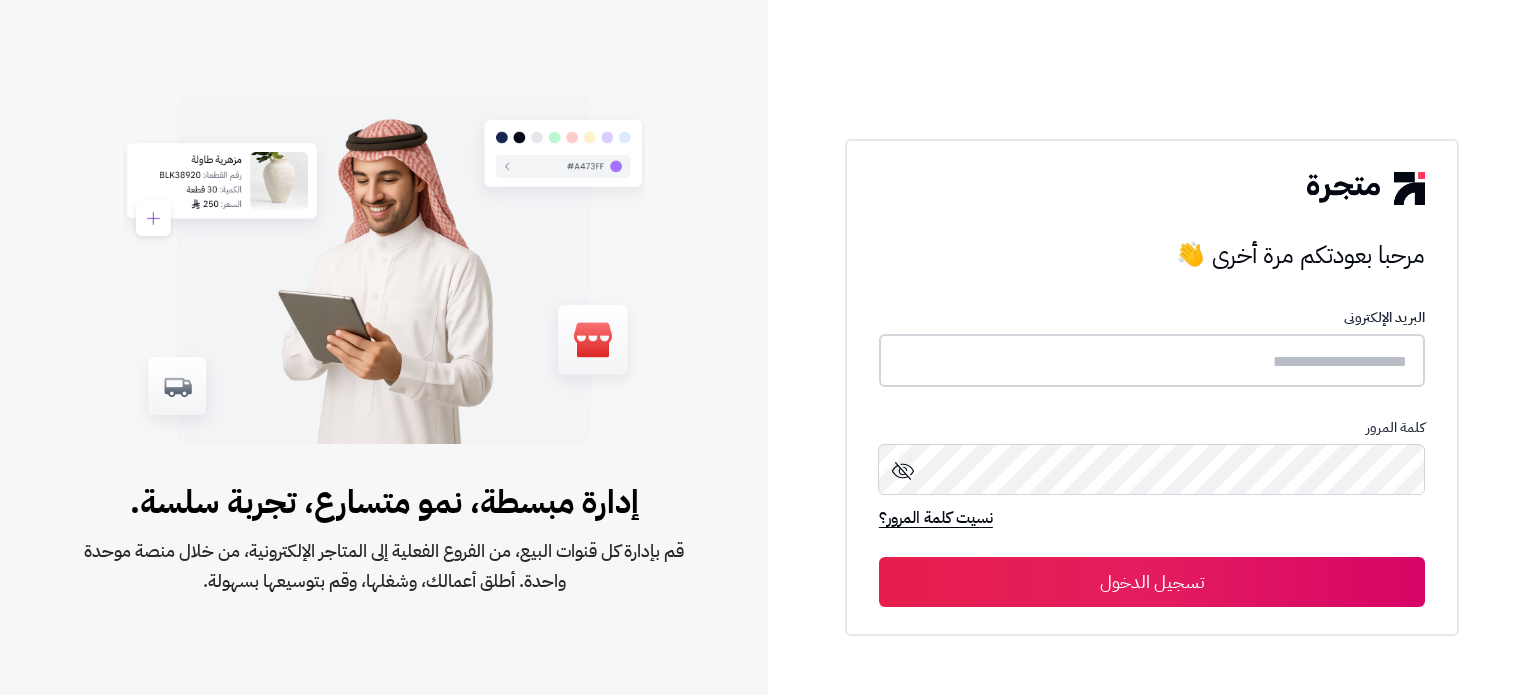 type on "**********" 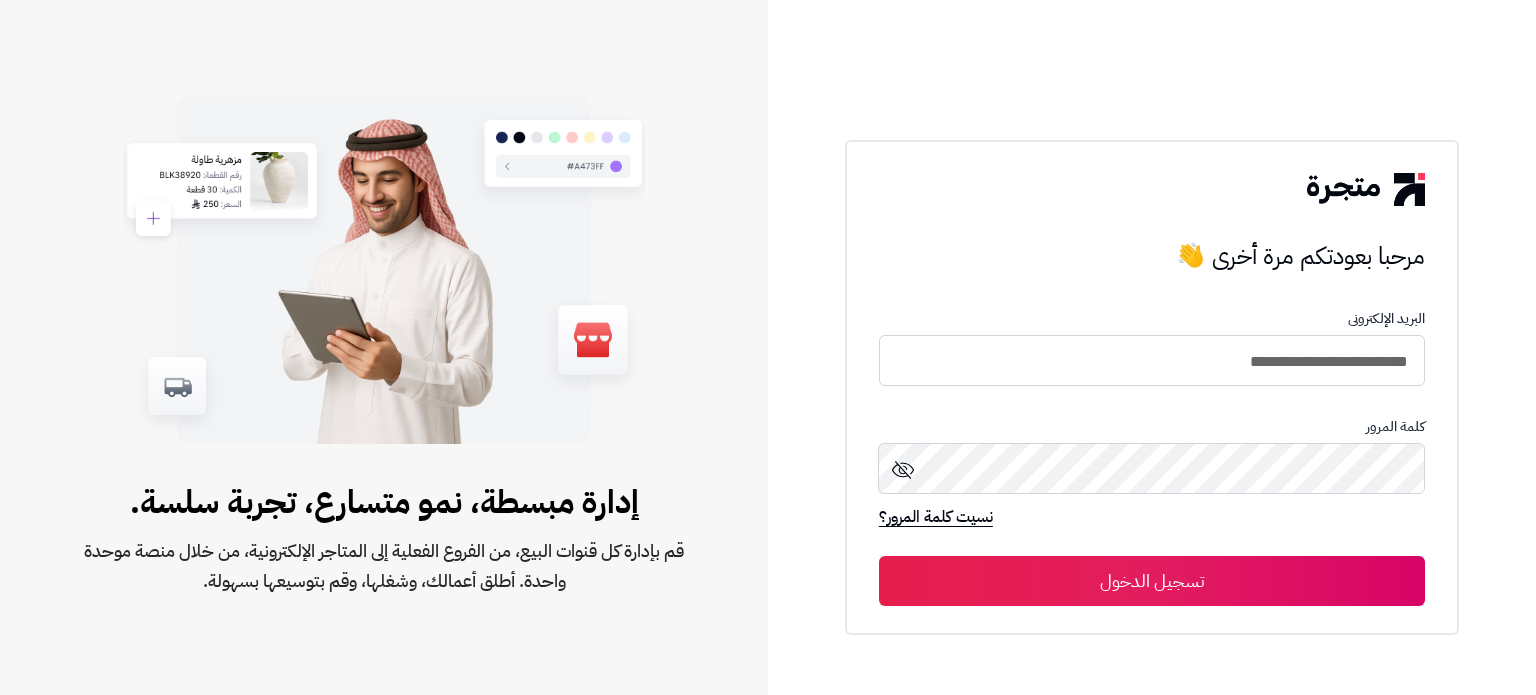 drag, startPoint x: 1203, startPoint y: 581, endPoint x: 1192, endPoint y: 566, distance: 18.601076 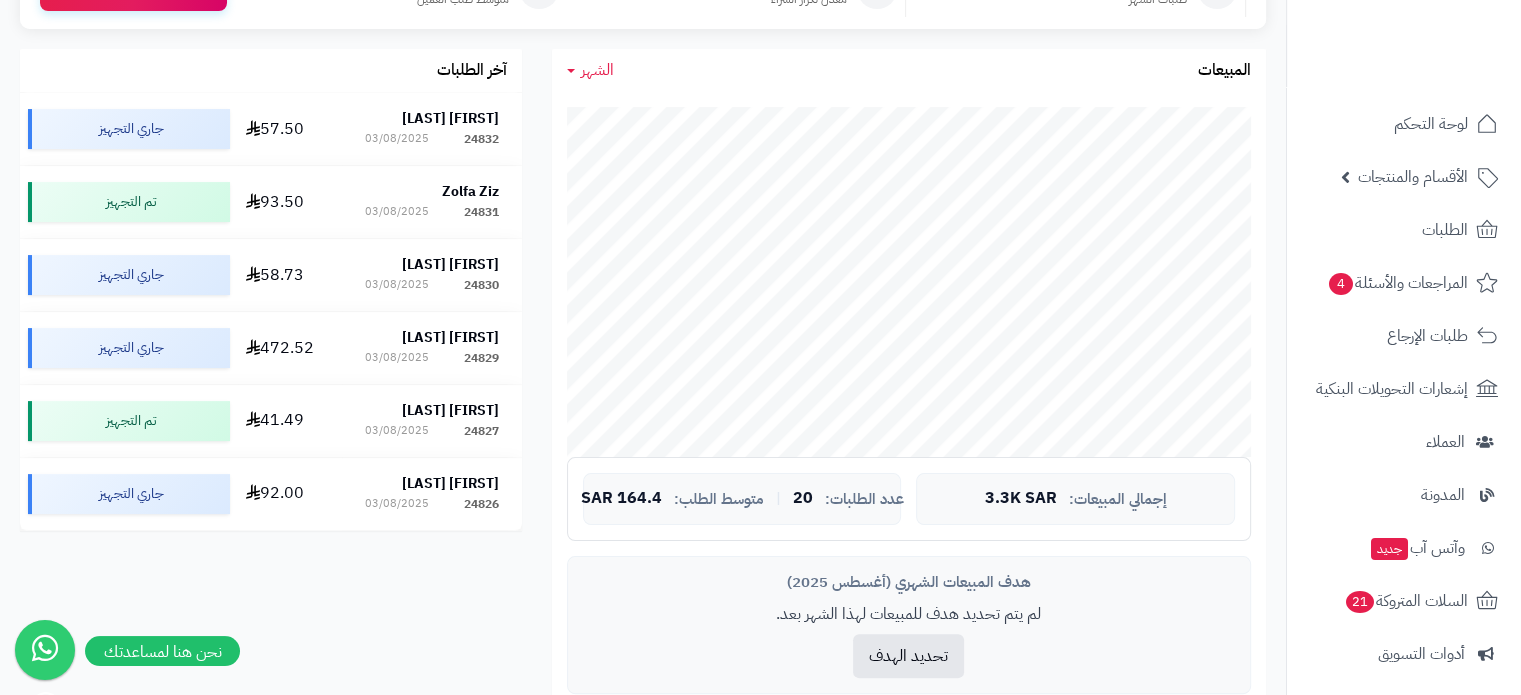 scroll, scrollTop: 200, scrollLeft: 0, axis: vertical 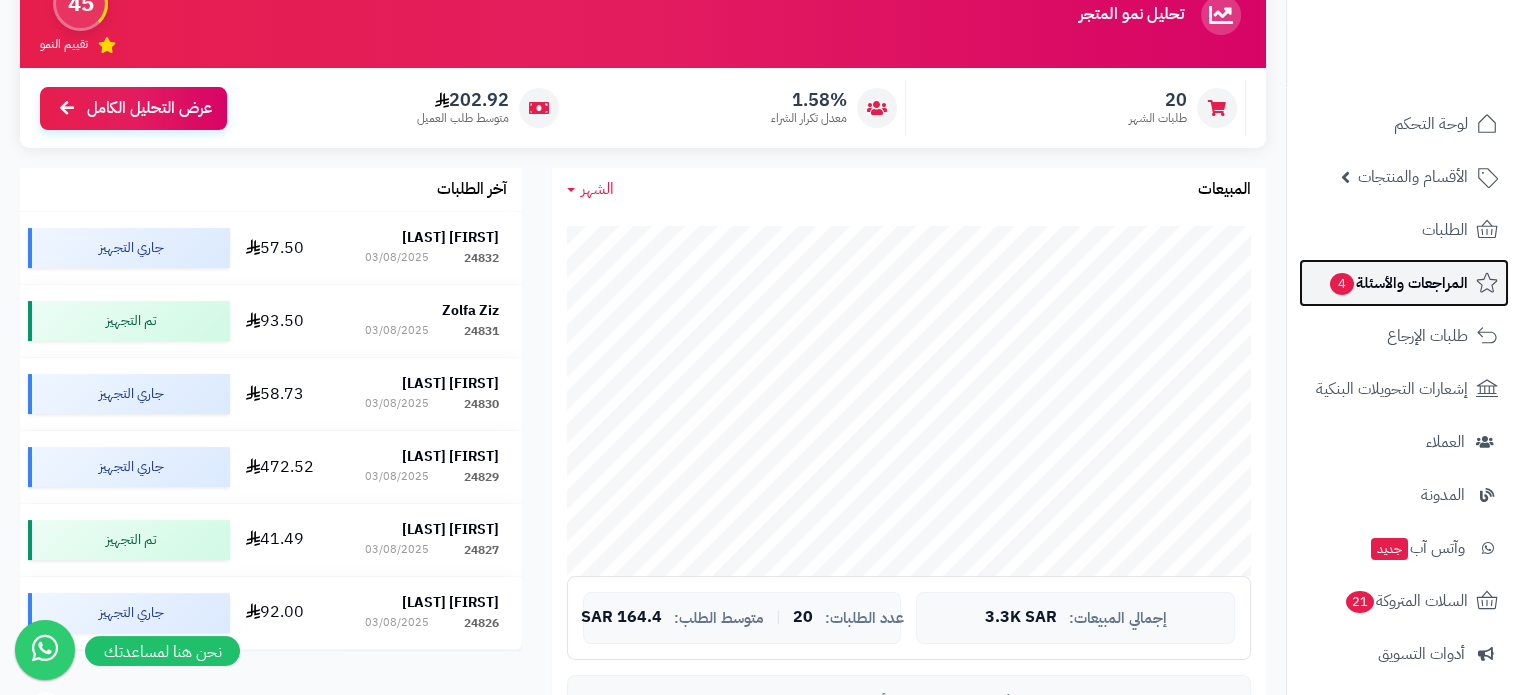 click on "المراجعات والأسئلة  4" at bounding box center [1398, 283] 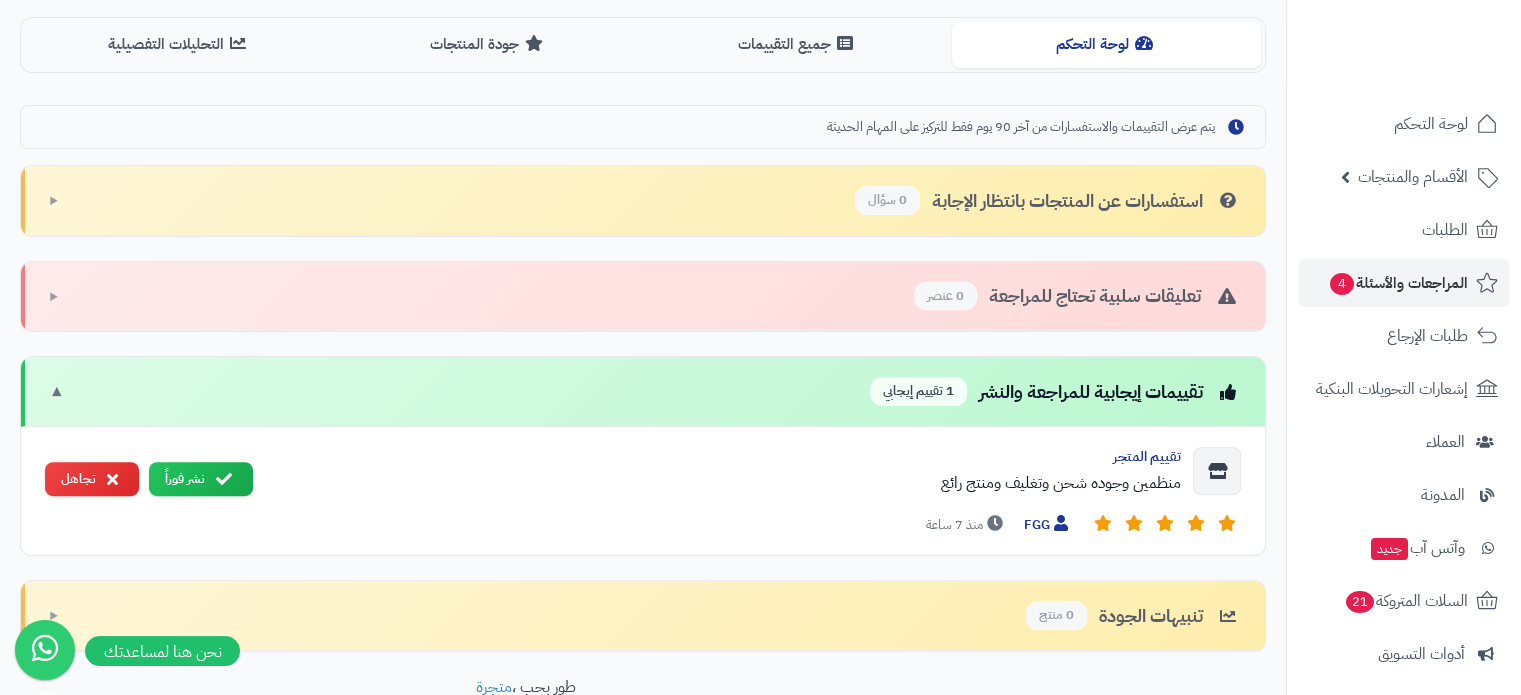scroll, scrollTop: 628, scrollLeft: 0, axis: vertical 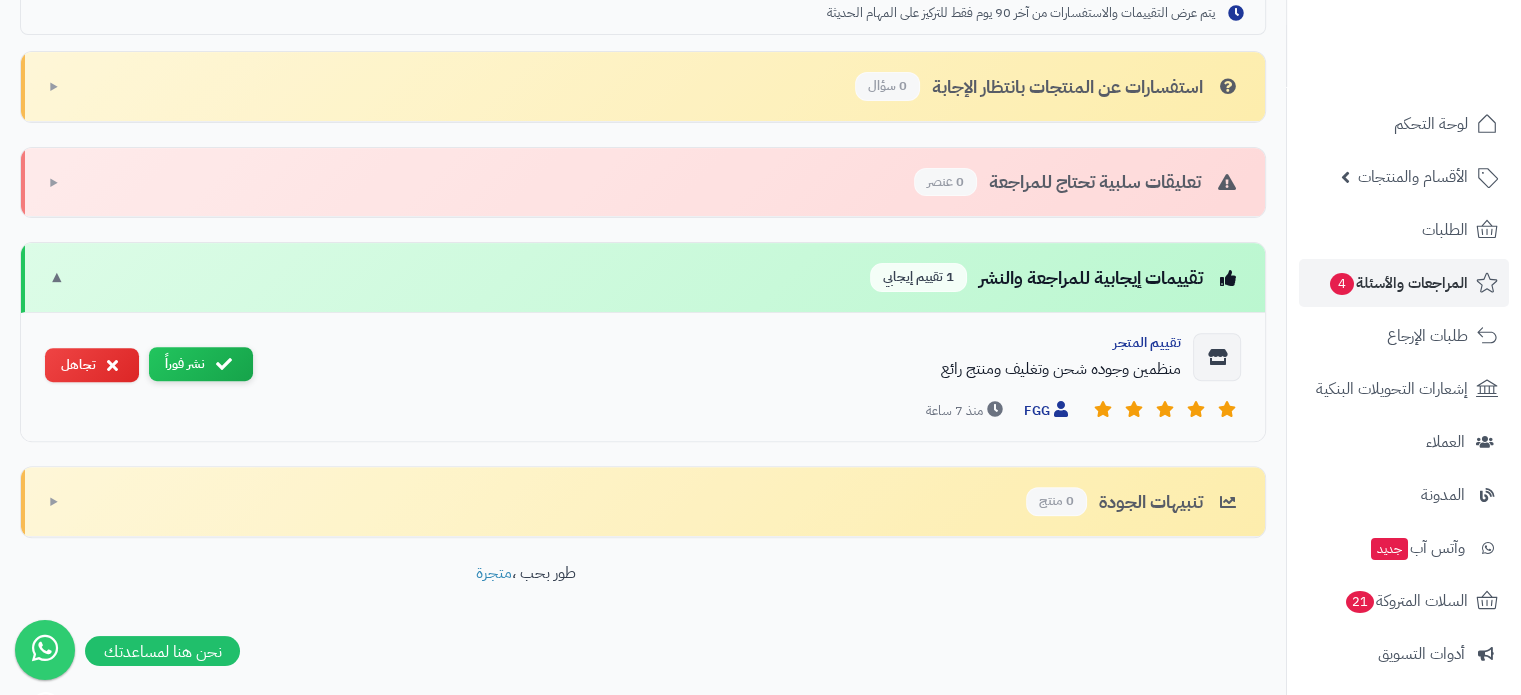 click on "نشر فوراً" at bounding box center (201, 364) 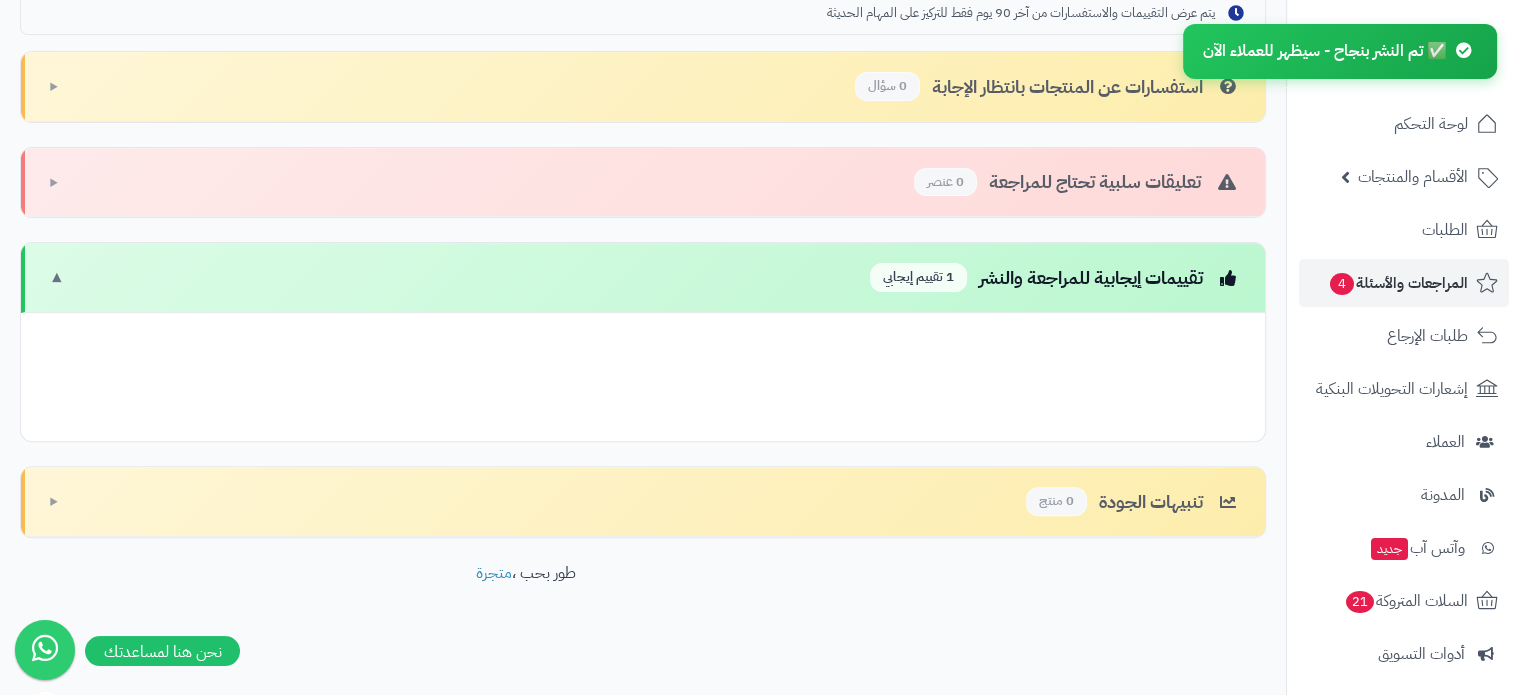 scroll, scrollTop: 500, scrollLeft: 0, axis: vertical 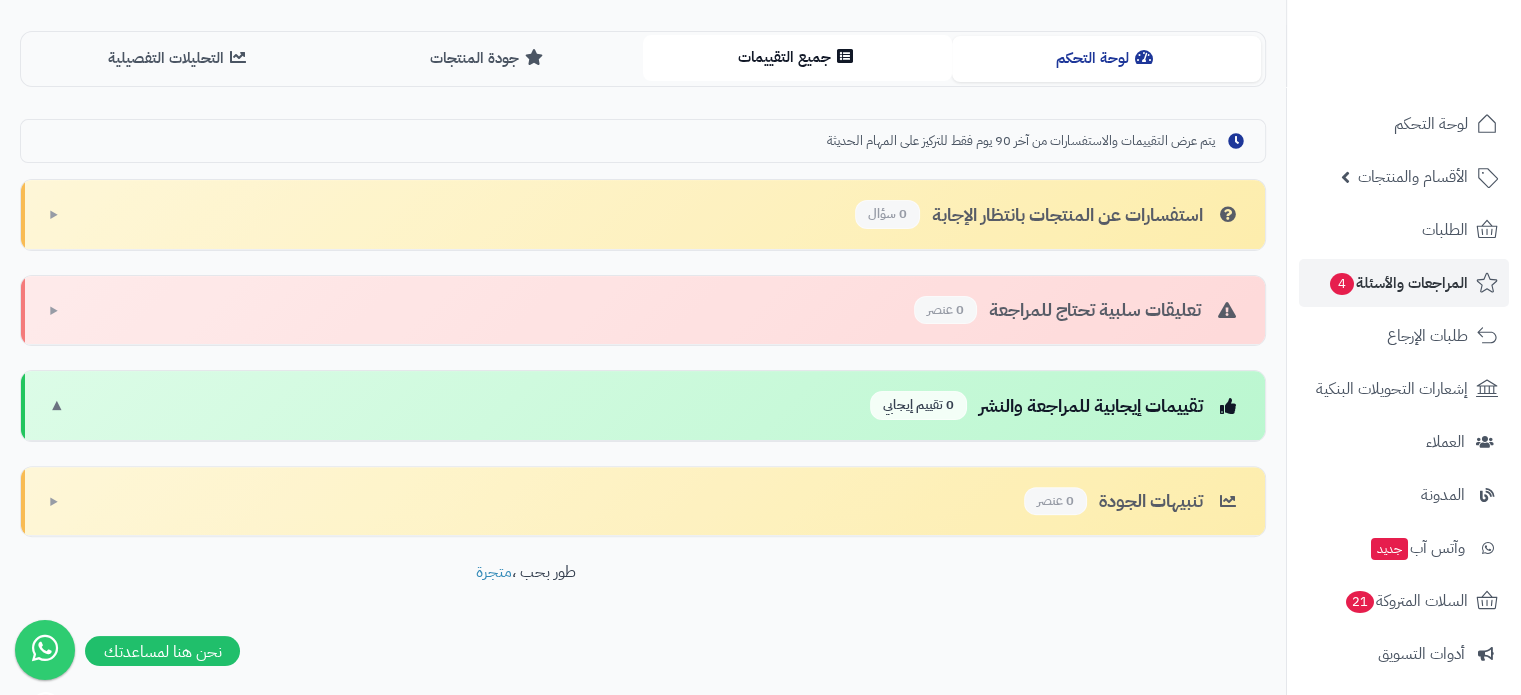 click on "جميع التقييمات" at bounding box center (797, 57) 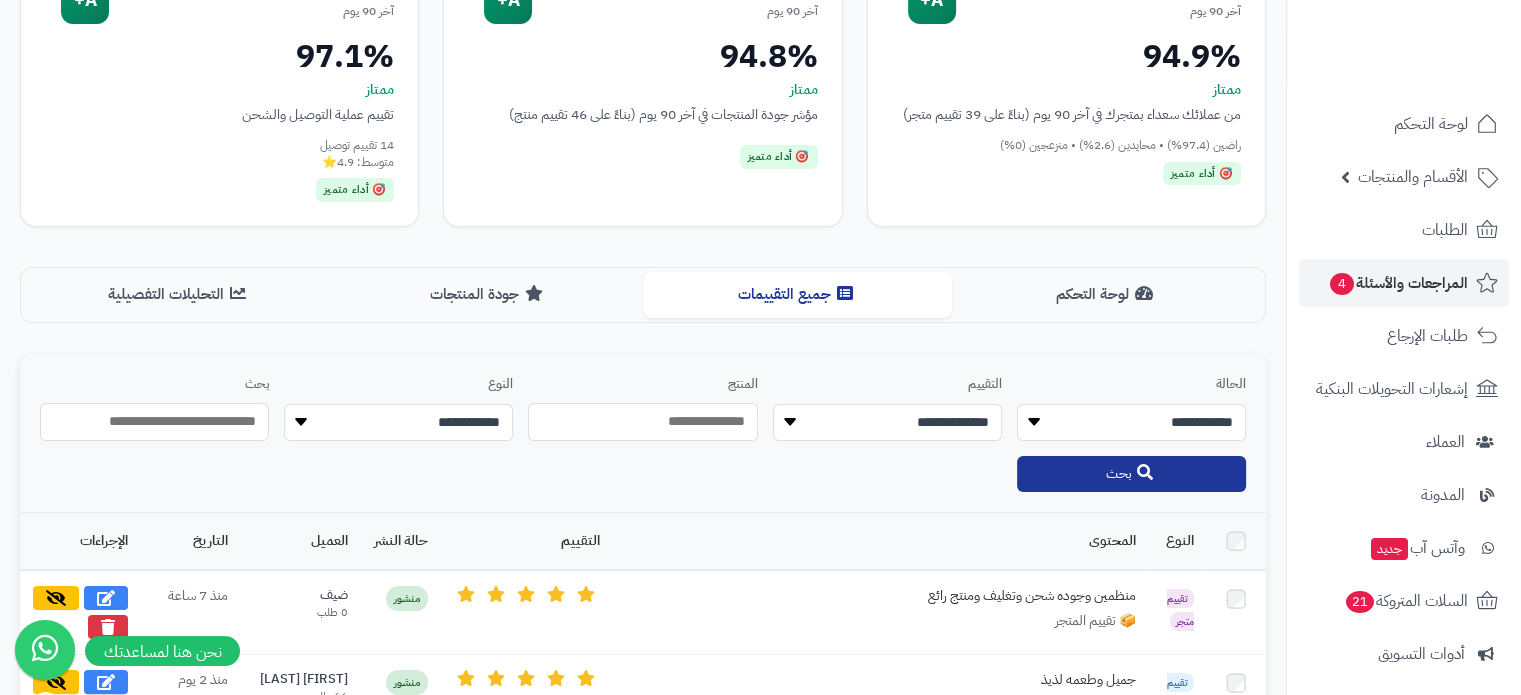 scroll, scrollTop: 500, scrollLeft: 0, axis: vertical 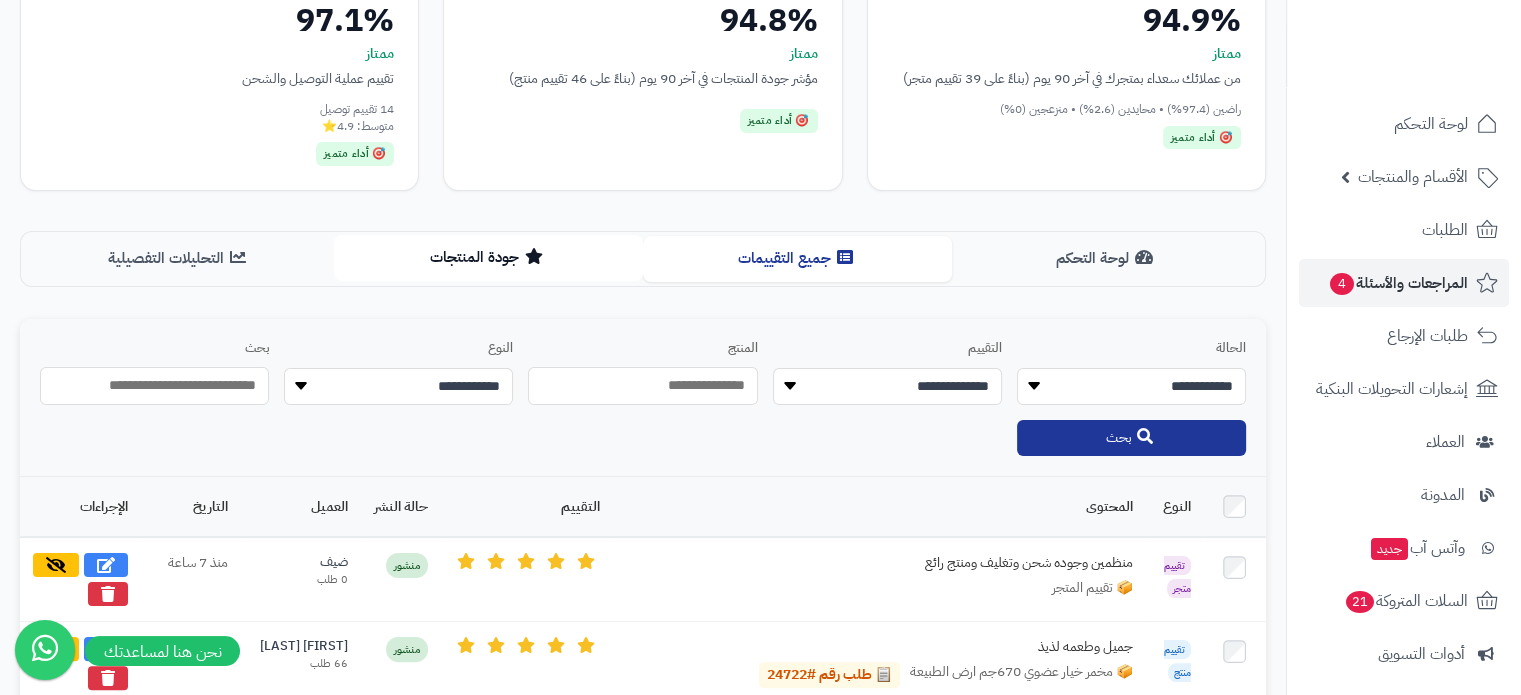 click on "جودة المنتجات" at bounding box center (488, 257) 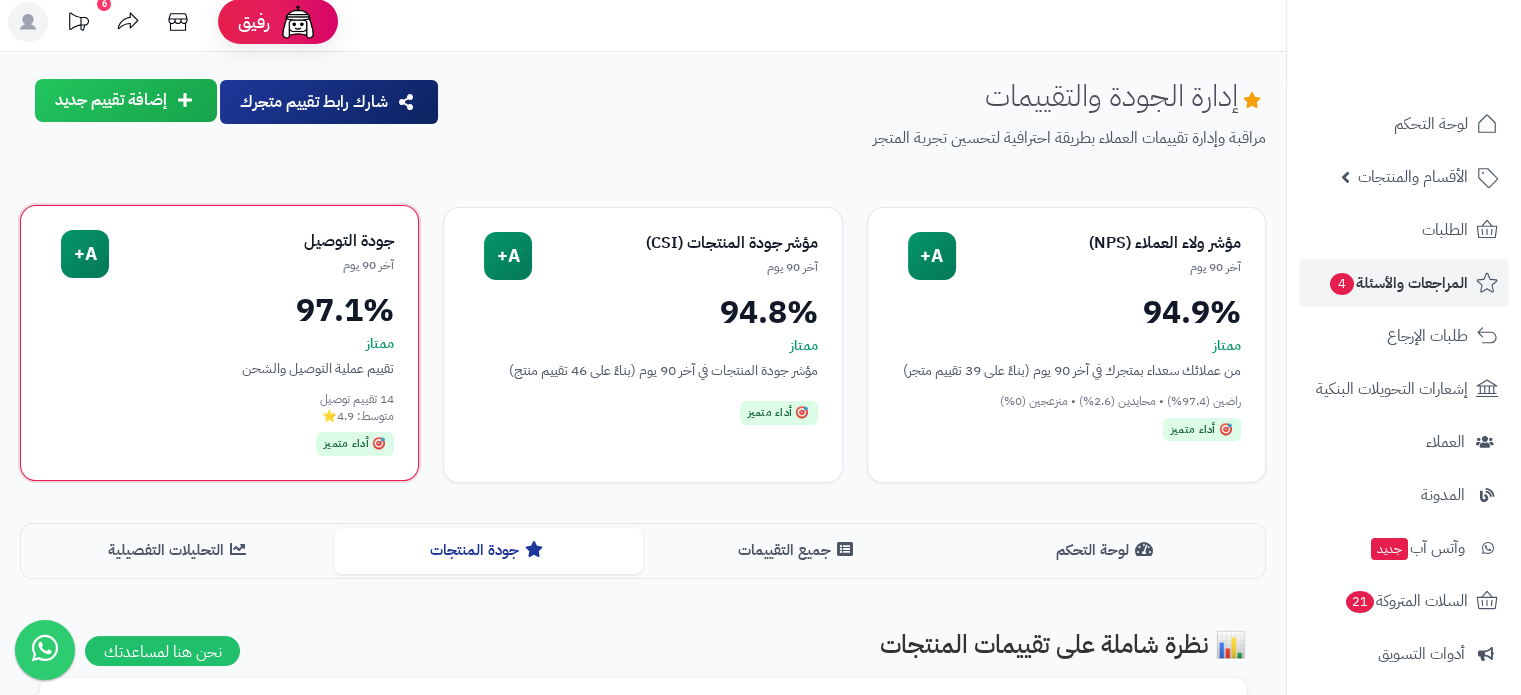 scroll, scrollTop: 0, scrollLeft: 0, axis: both 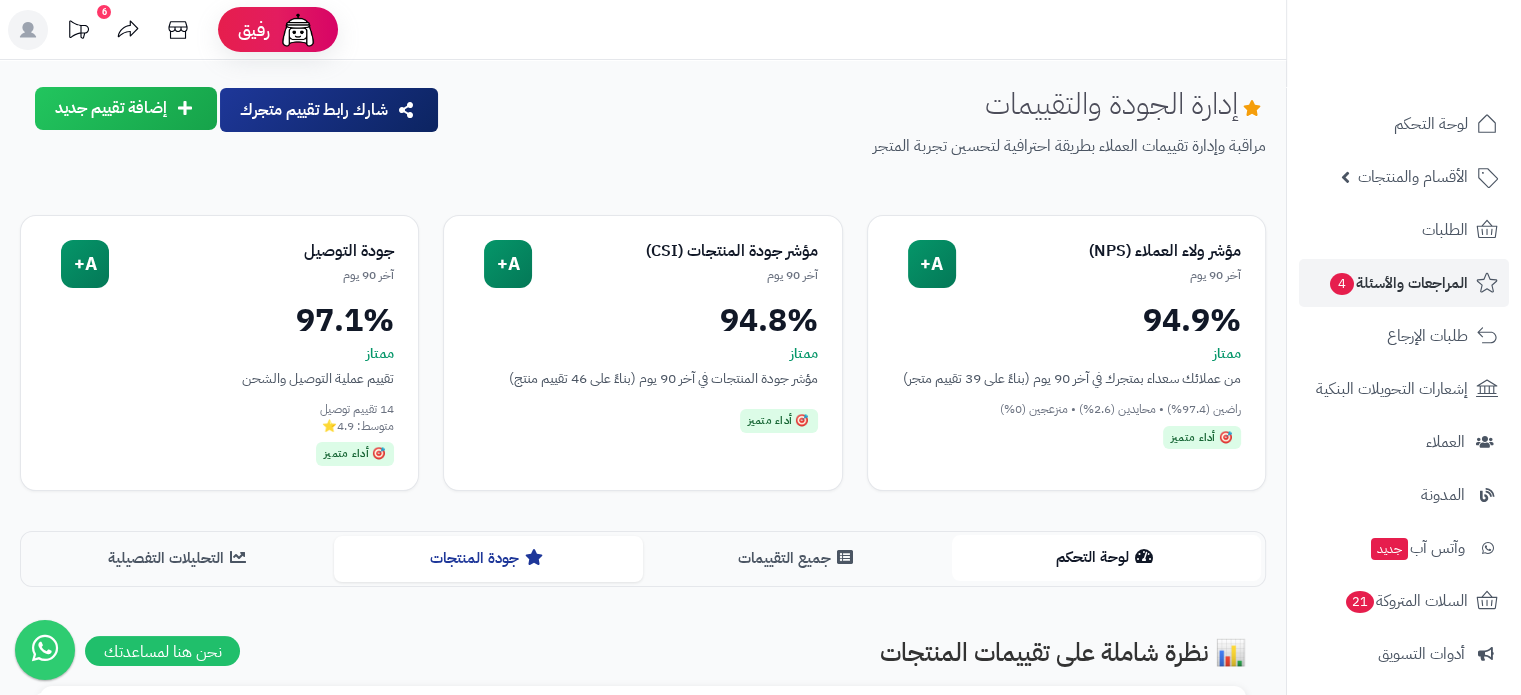 click on "لوحة التحكم" at bounding box center (1106, 557) 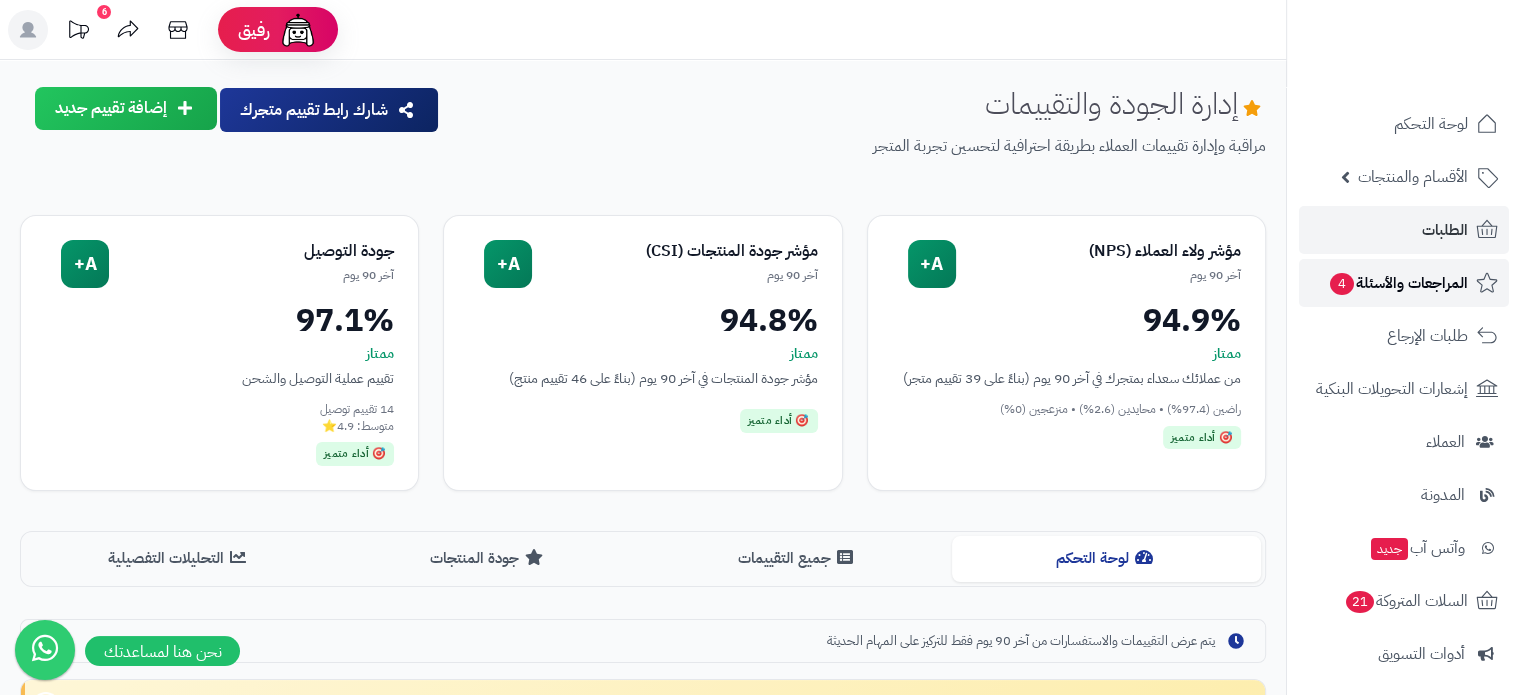 click on "المراجعات والأسئلة  4" at bounding box center [1398, 283] 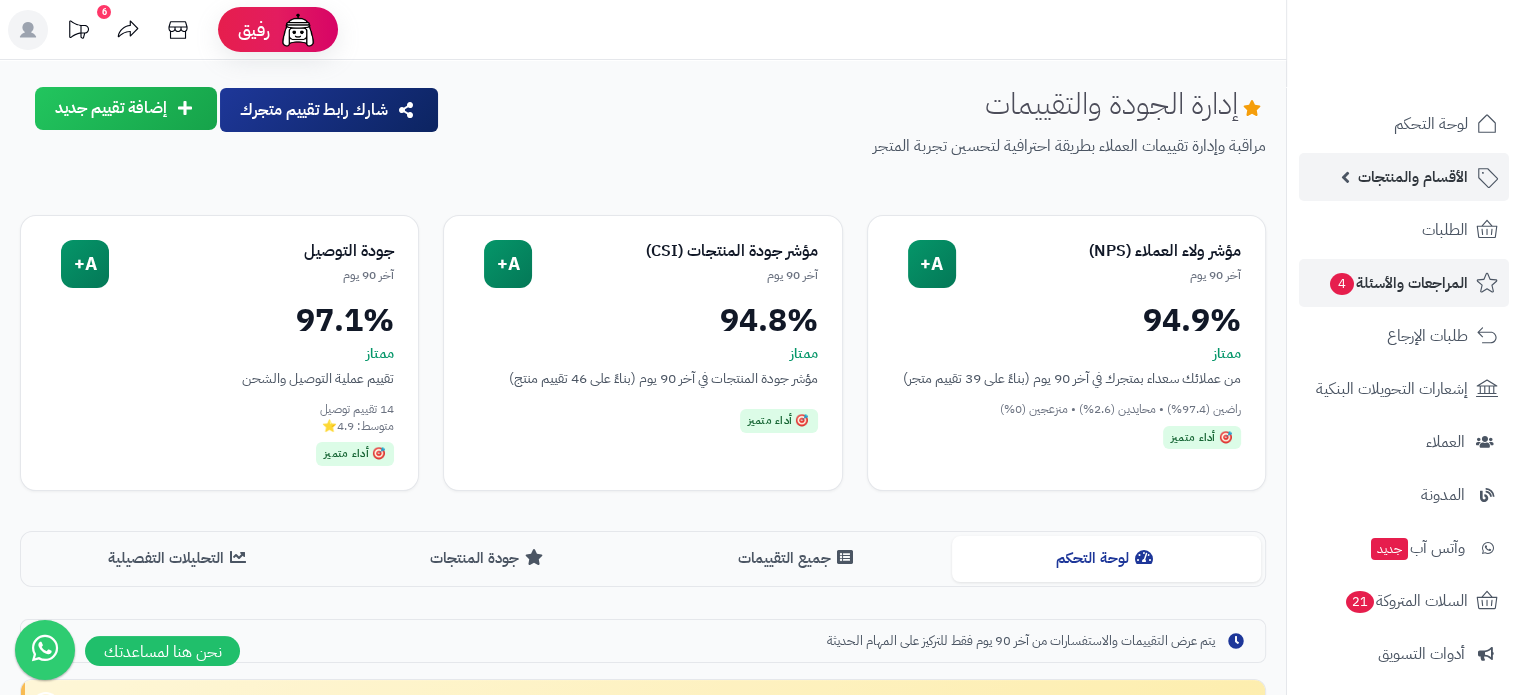 click on "الأقسام والمنتجات" at bounding box center (1413, 177) 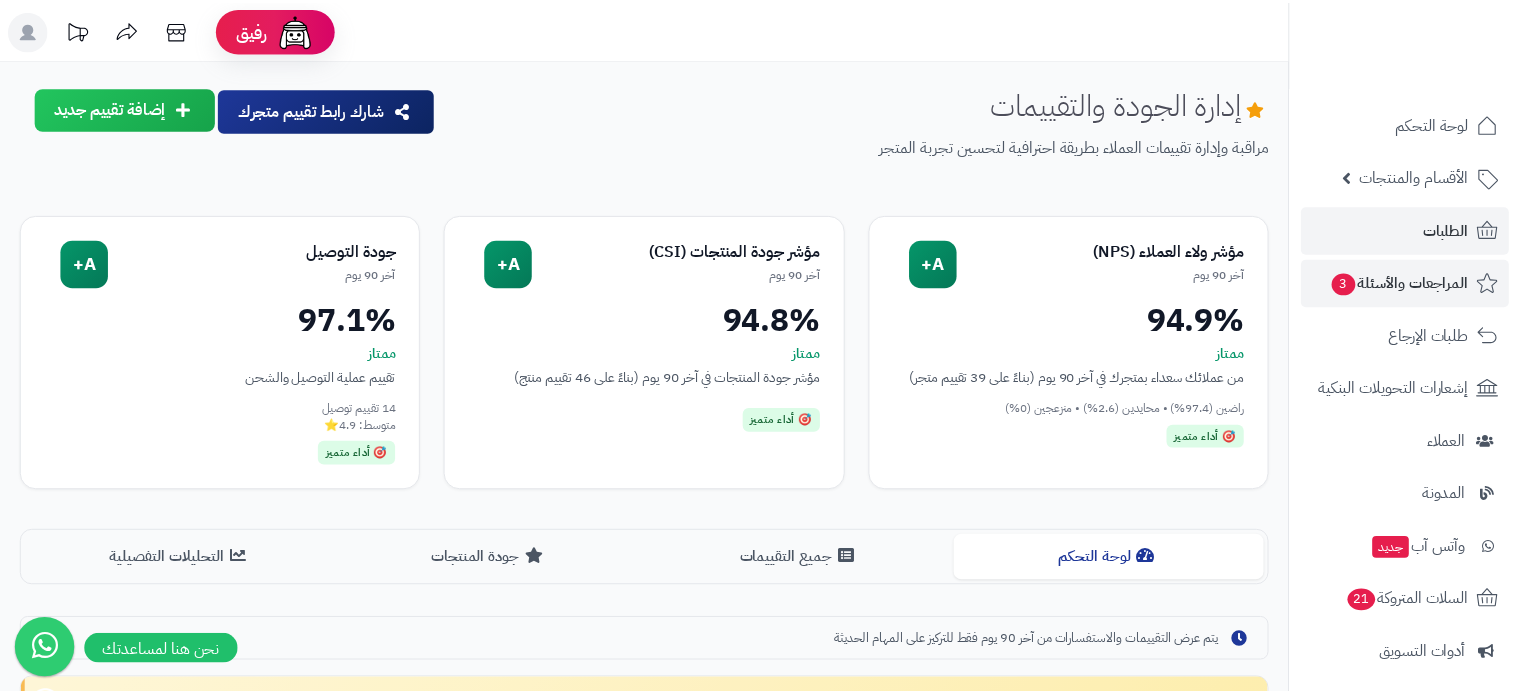 scroll, scrollTop: 0, scrollLeft: 0, axis: both 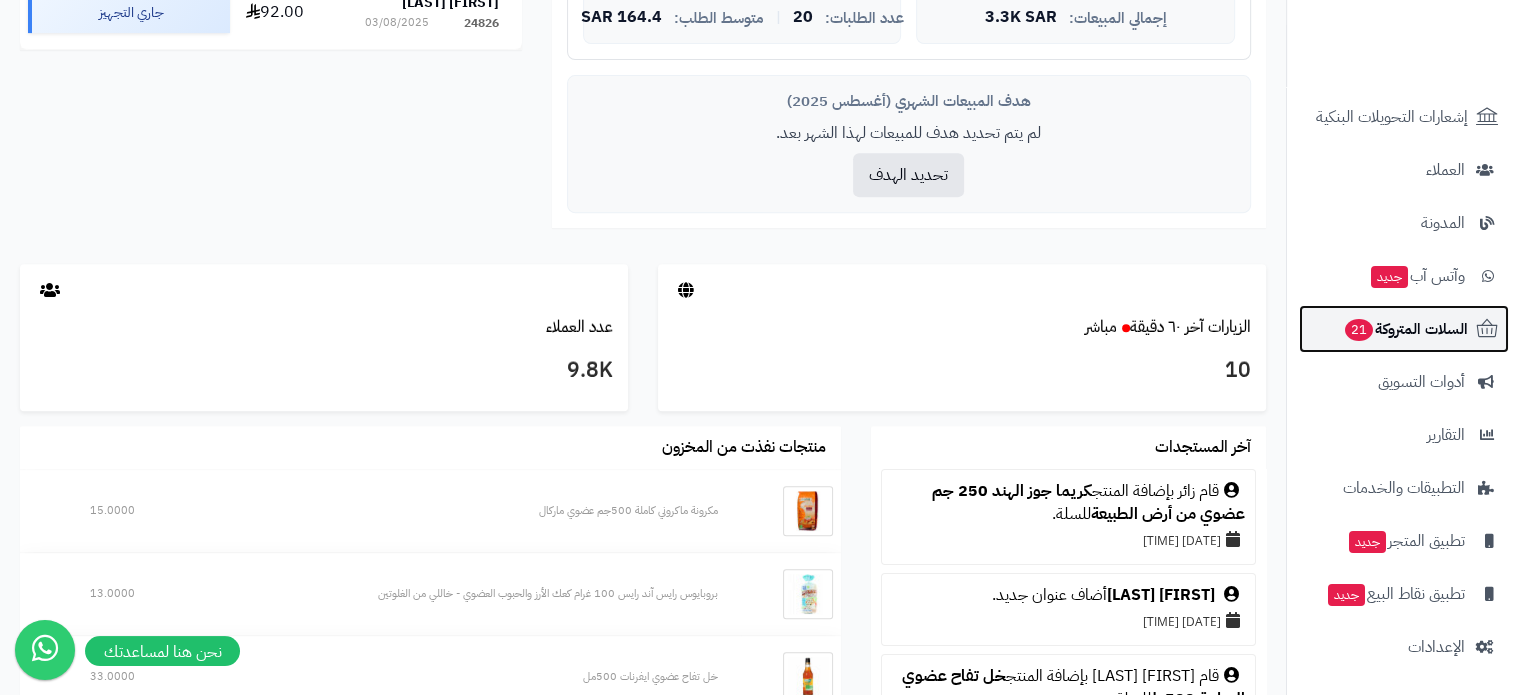 click on "السلات المتروكة  21" at bounding box center [1405, 329] 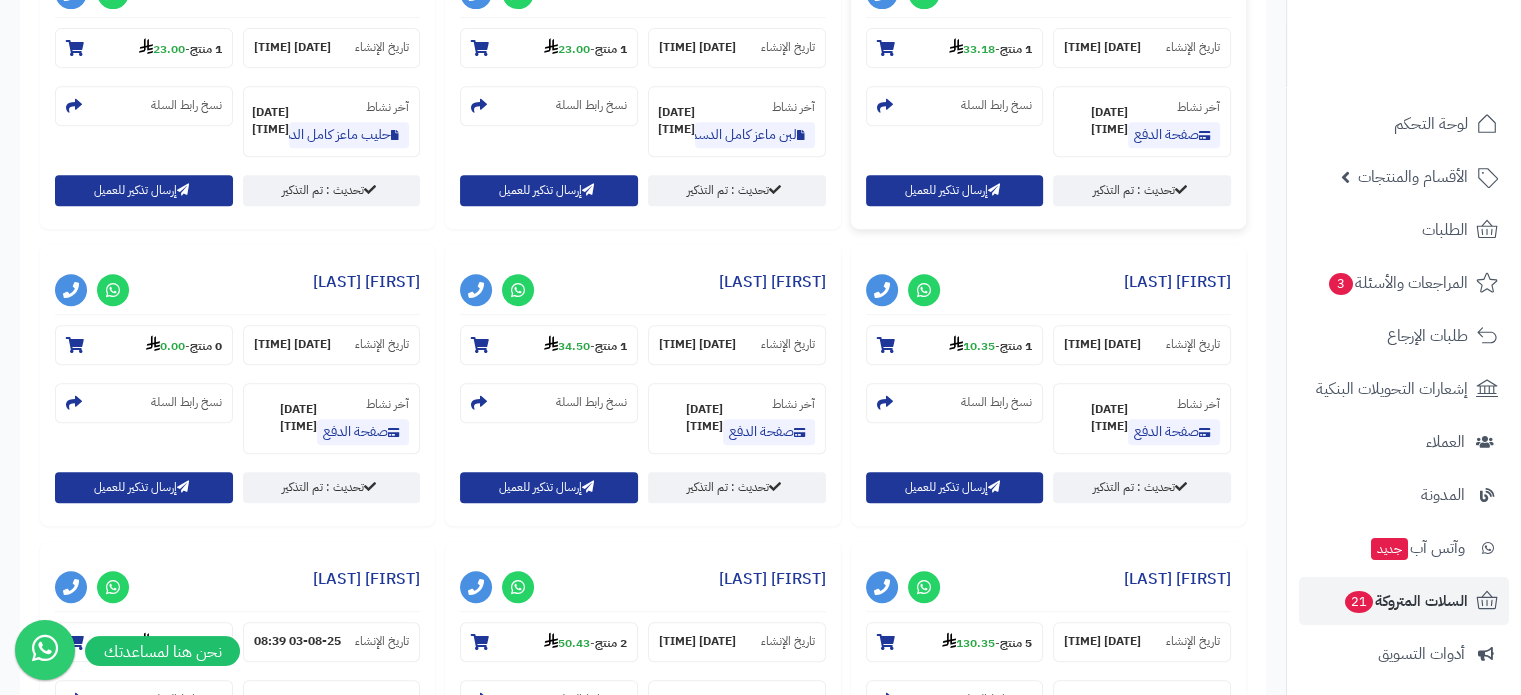 scroll, scrollTop: 700, scrollLeft: 0, axis: vertical 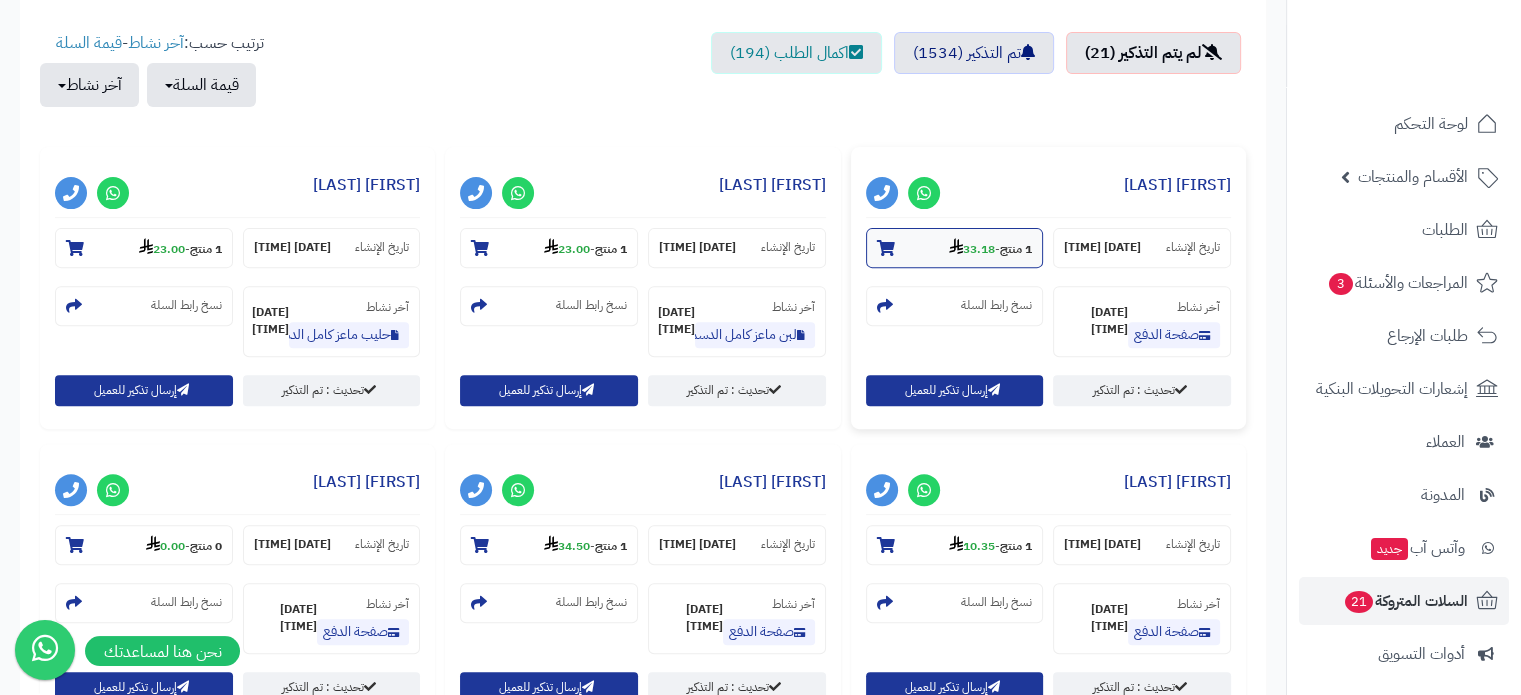 click at bounding box center [886, 248] 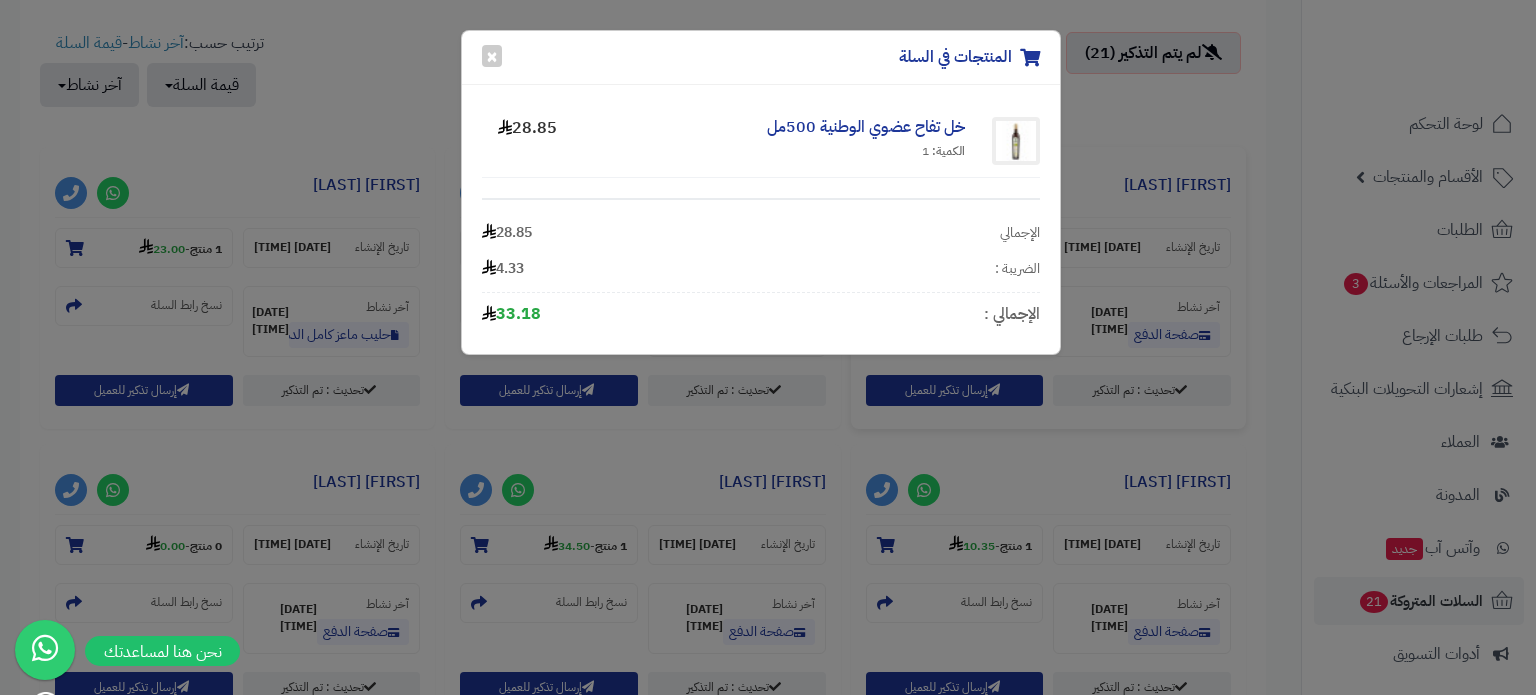 click on "المنتجات في السلة
×
خل تفاح عضوي  الوطنية  500مل
الكمية:
1
28.85  الإجمالي 28.85  الضريبة : 4.33  الإجمالي : 33.18" at bounding box center (768, 347) 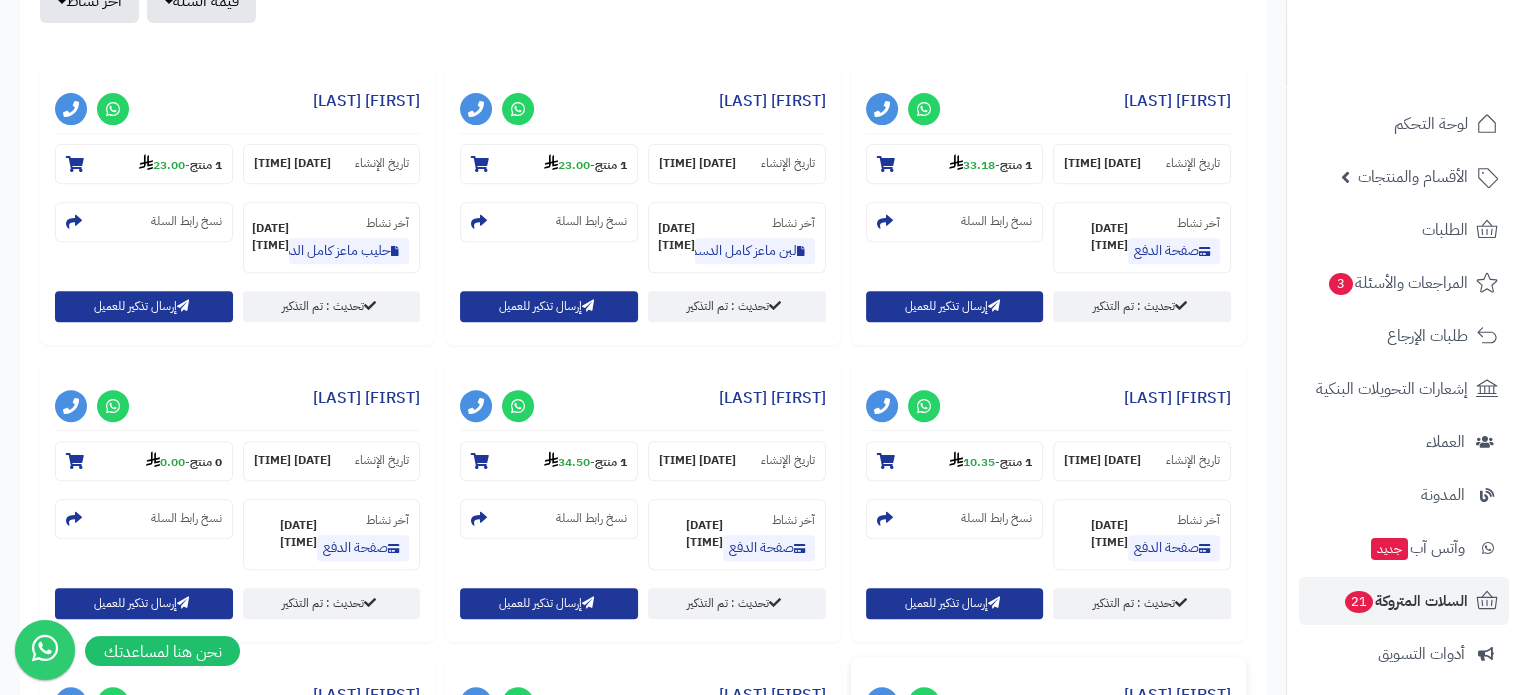 scroll, scrollTop: 500, scrollLeft: 0, axis: vertical 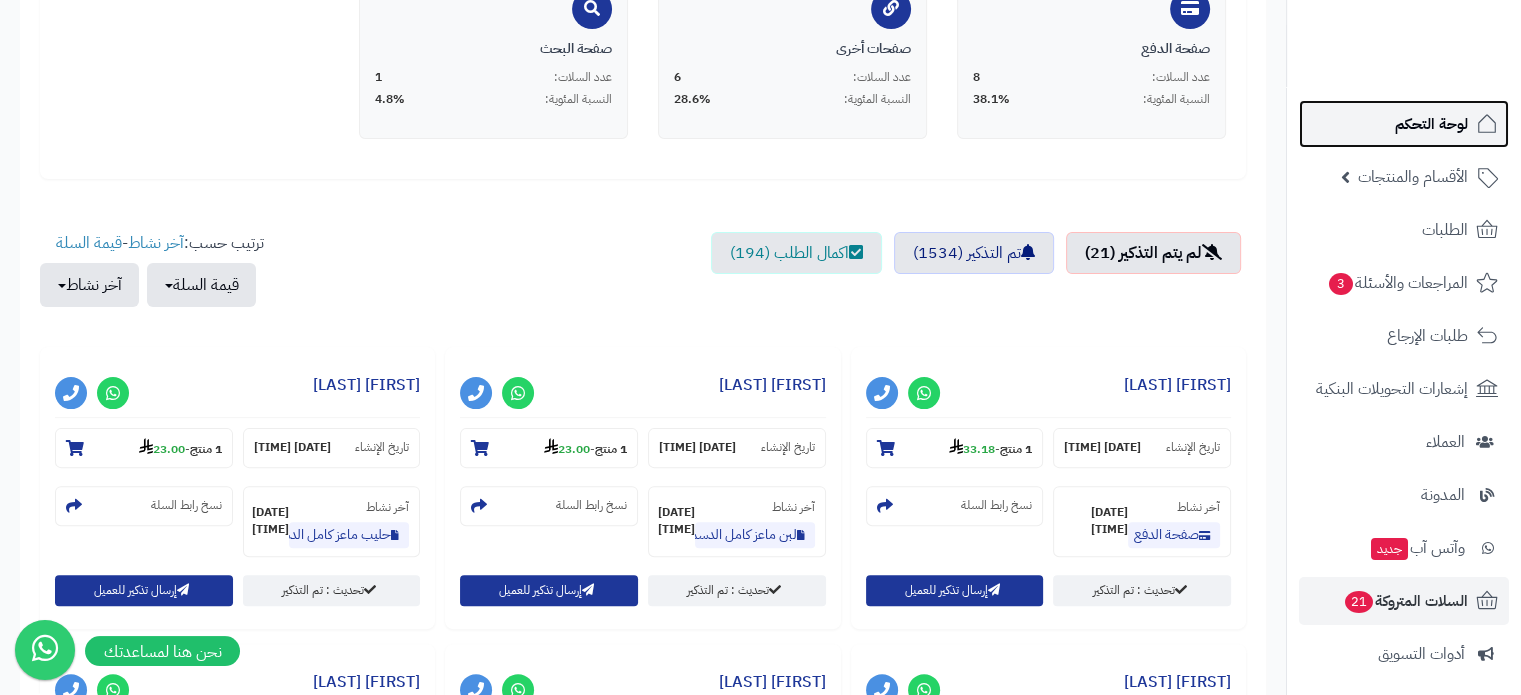 click on "لوحة التحكم" at bounding box center (1431, 124) 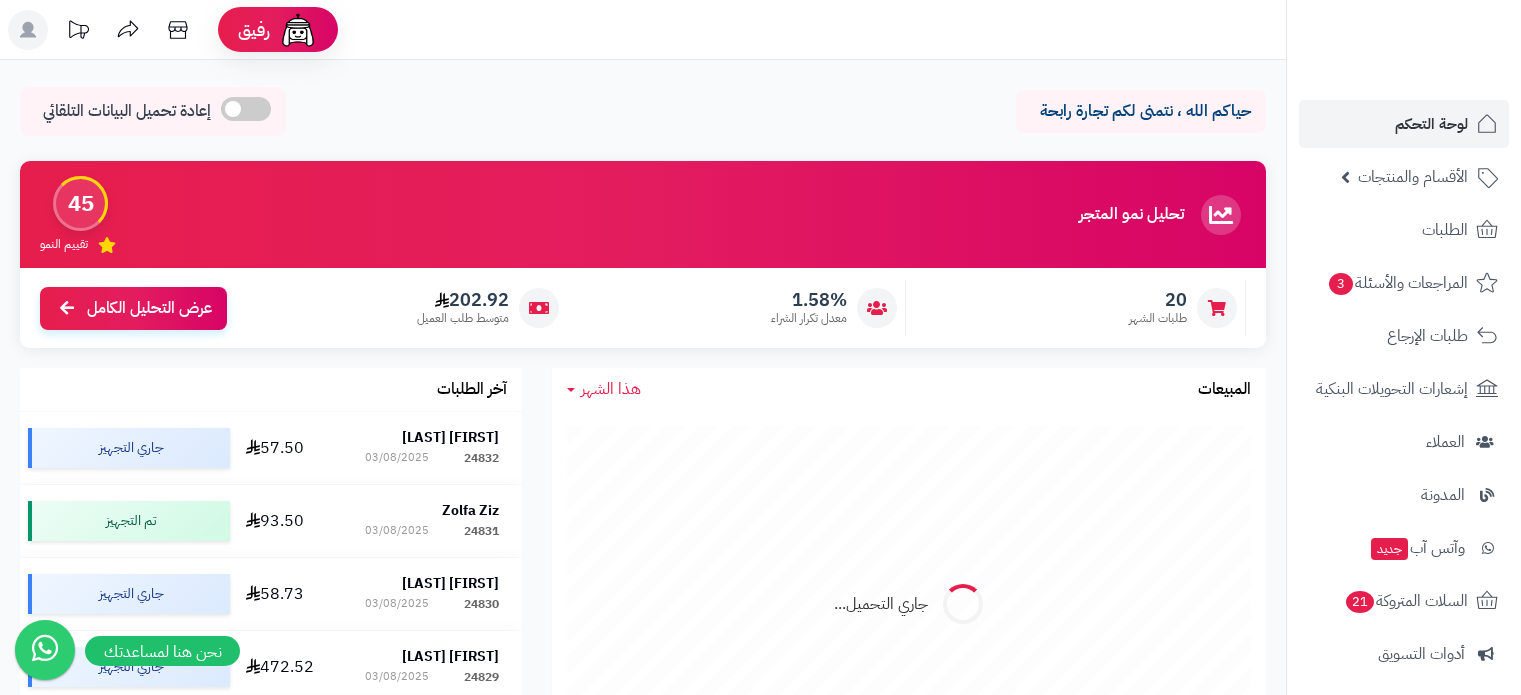 scroll, scrollTop: 0, scrollLeft: 0, axis: both 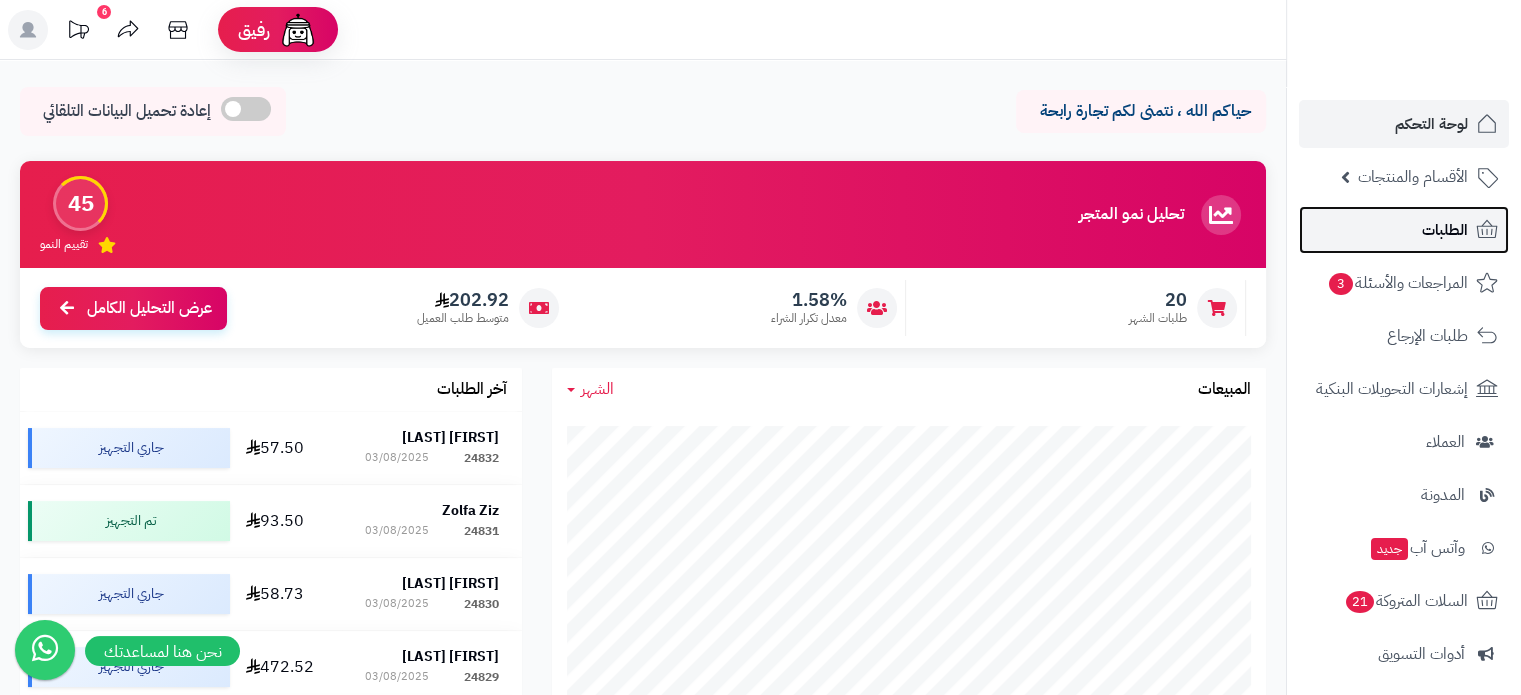 click on "الطلبات" at bounding box center [1404, 230] 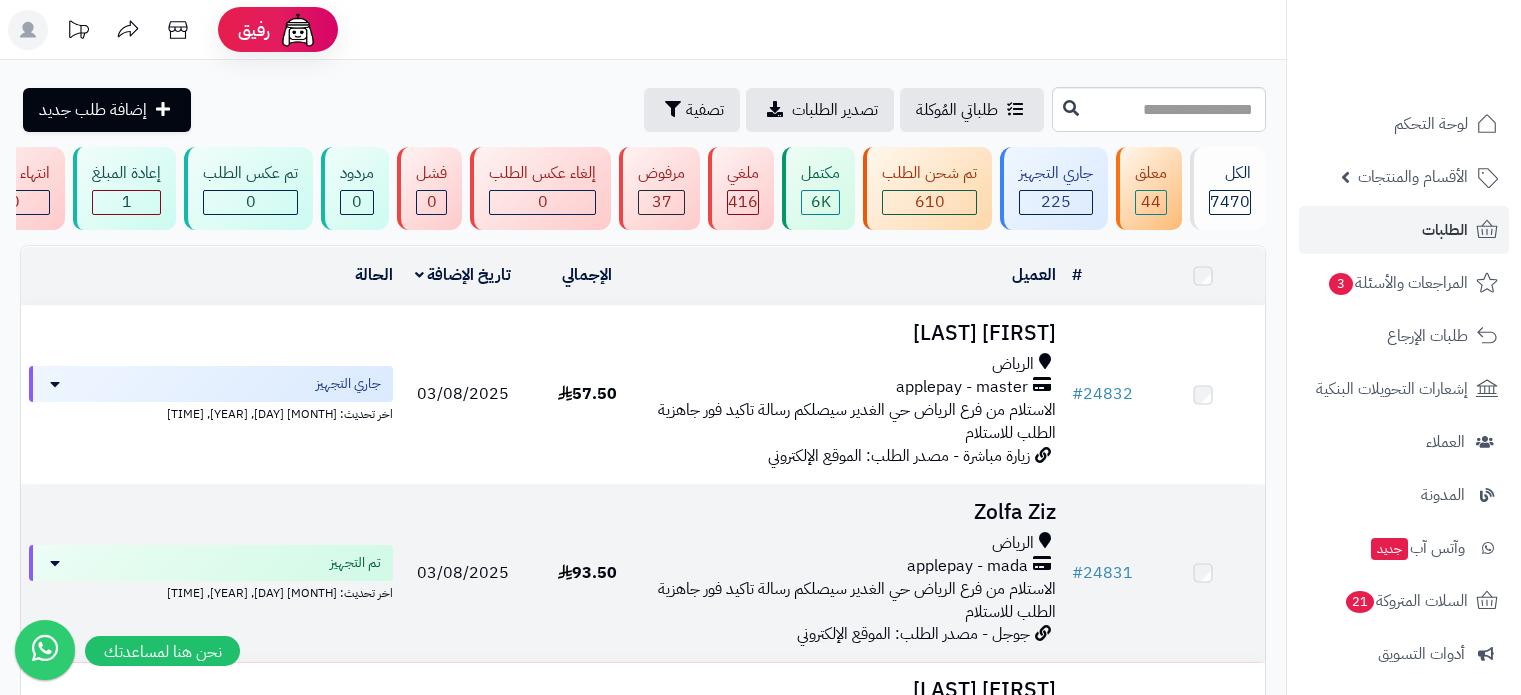 scroll, scrollTop: 0, scrollLeft: 0, axis: both 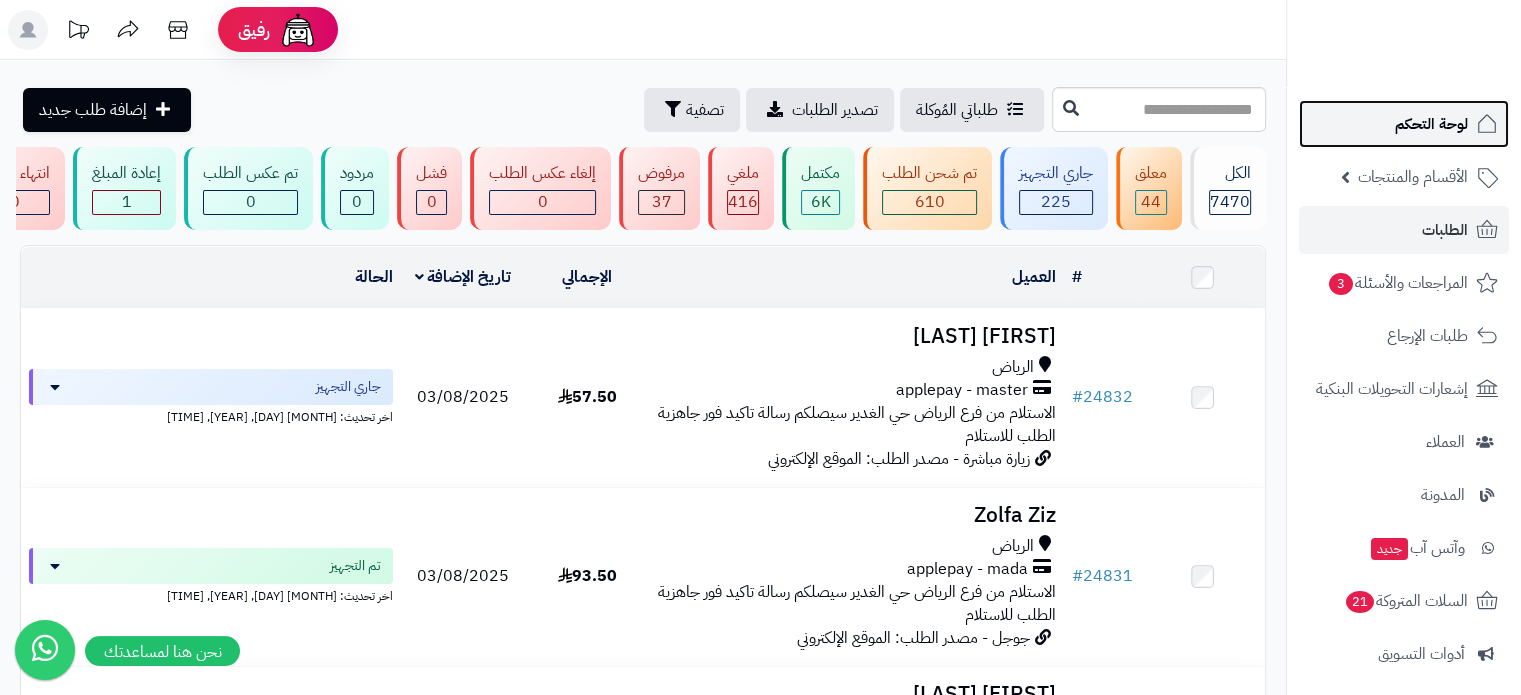 click on "لوحة التحكم" at bounding box center (1431, 124) 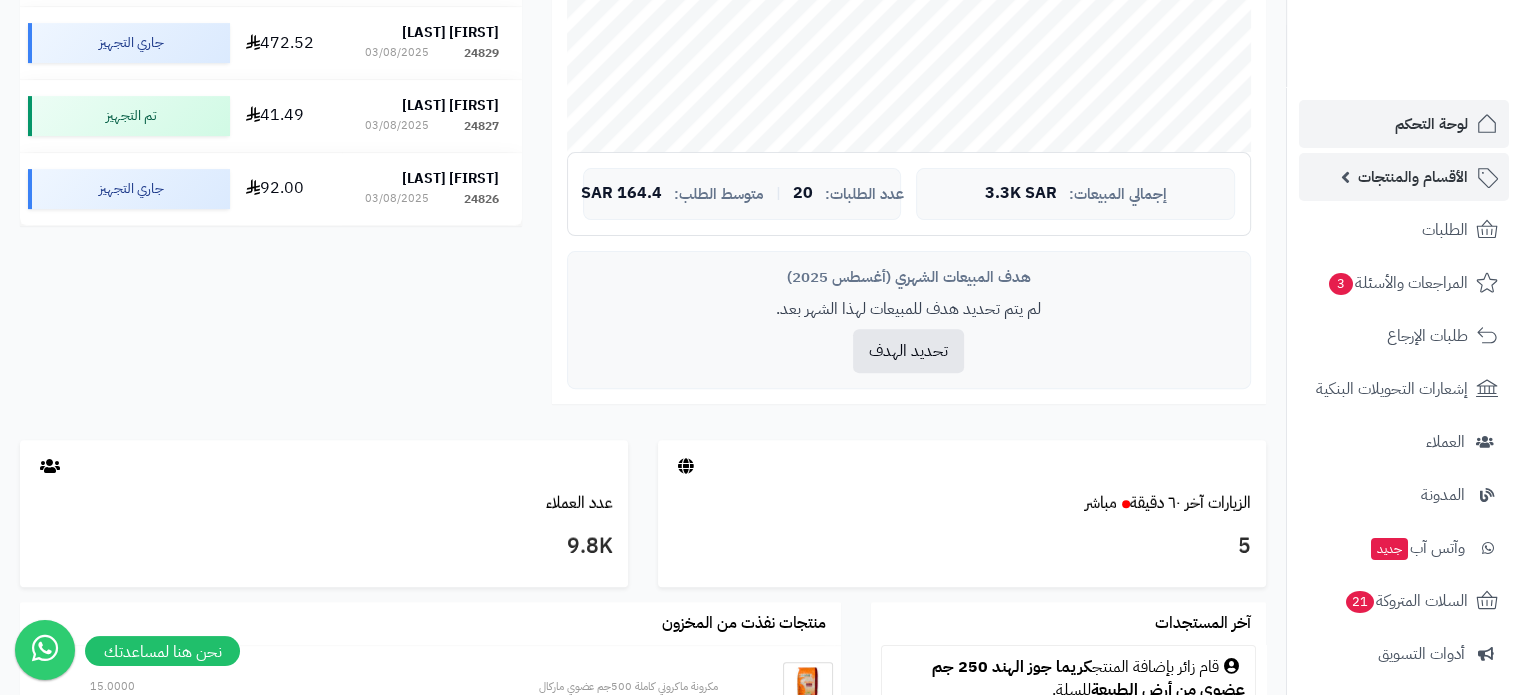 scroll, scrollTop: 500, scrollLeft: 0, axis: vertical 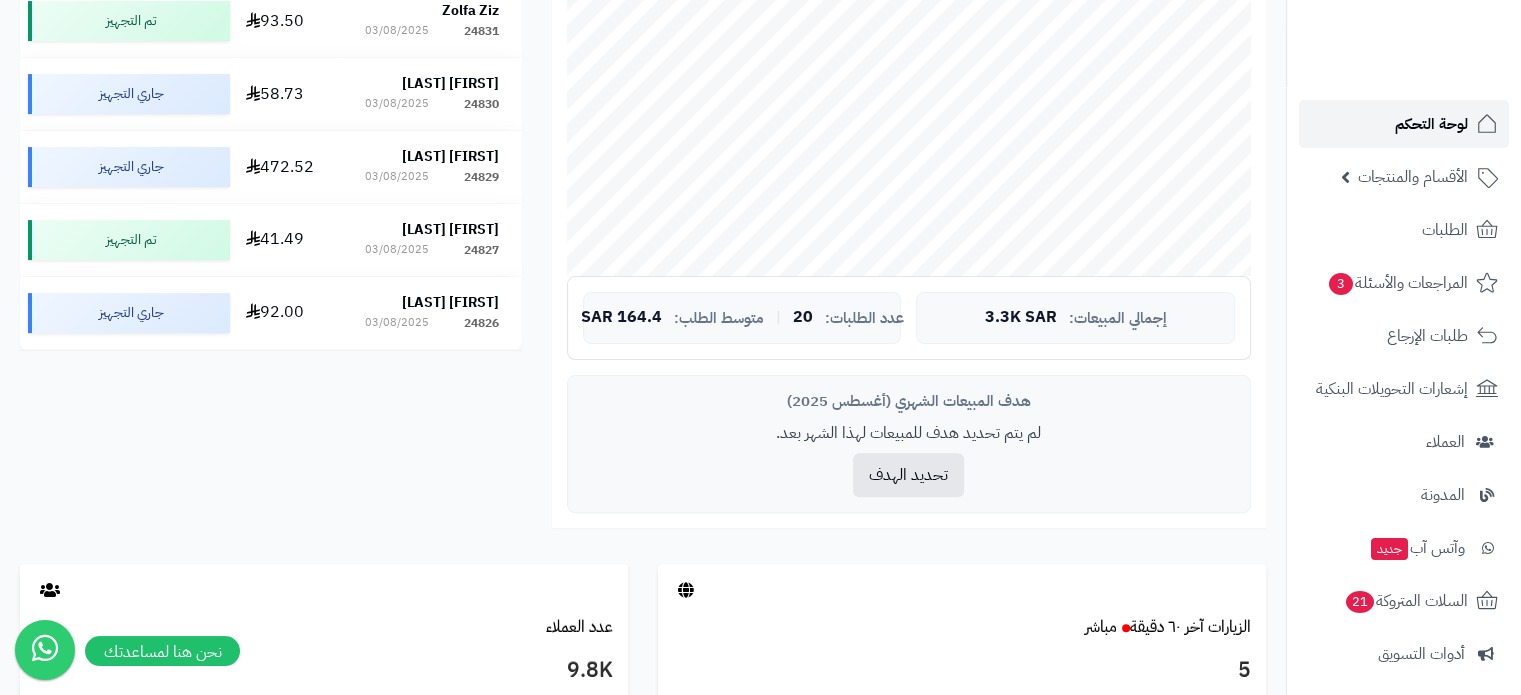 click on "لوحة التحكم" at bounding box center (1431, 124) 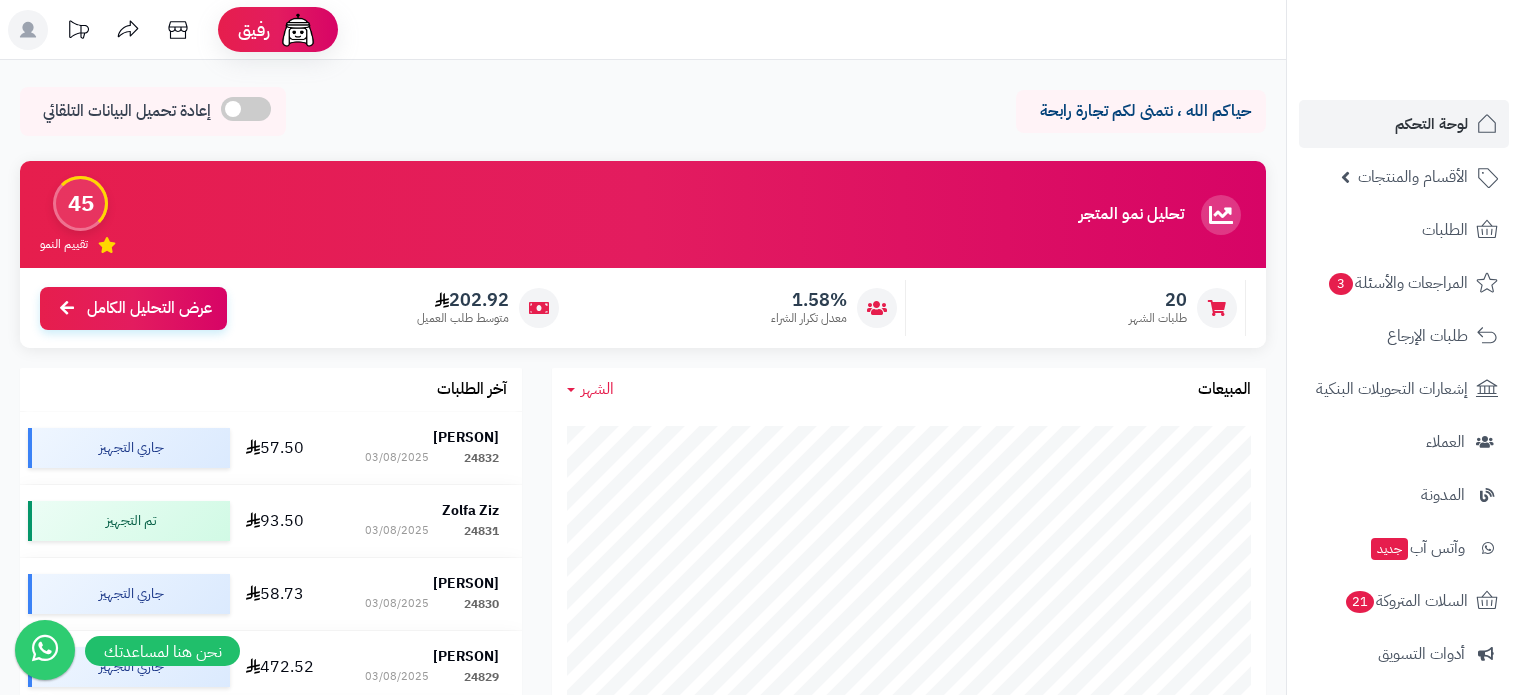 scroll, scrollTop: 400, scrollLeft: 0, axis: vertical 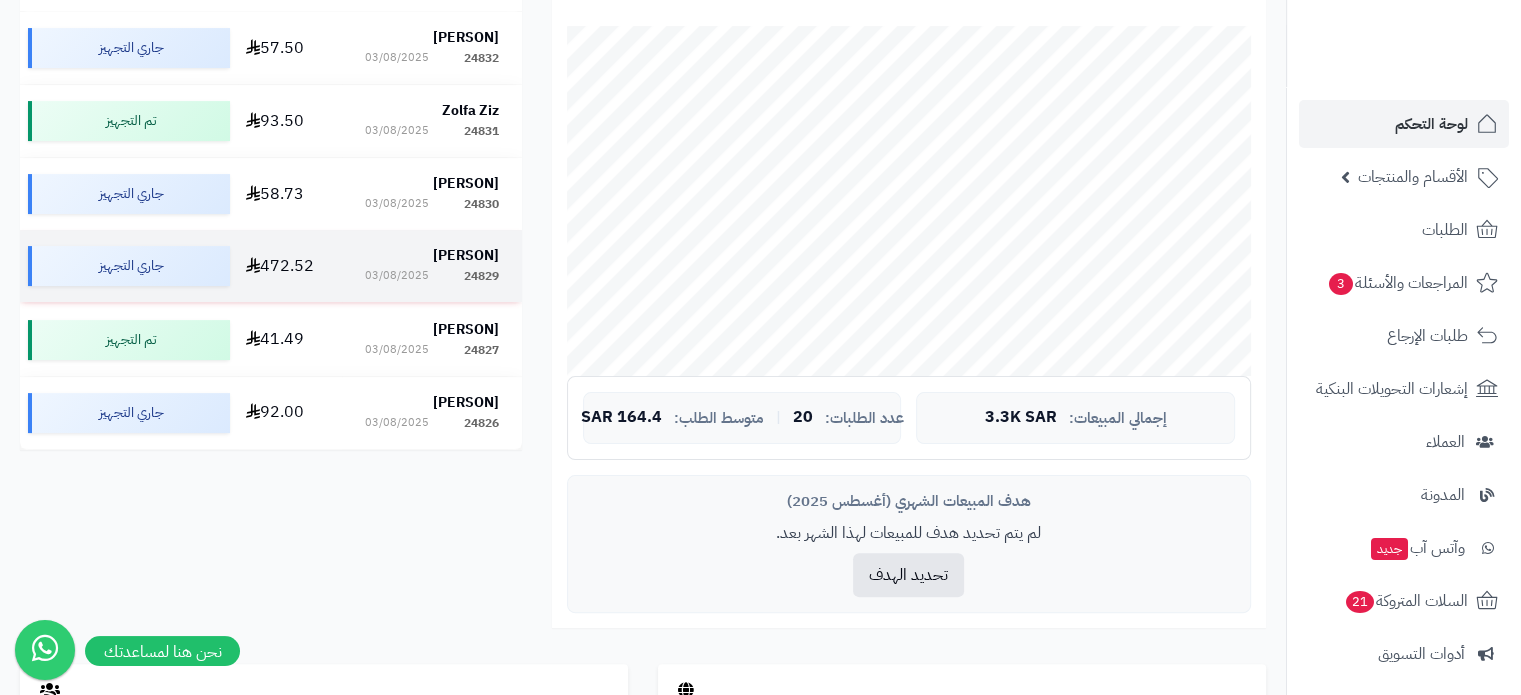 click on "[FIRST] [LAST]" at bounding box center (466, 255) 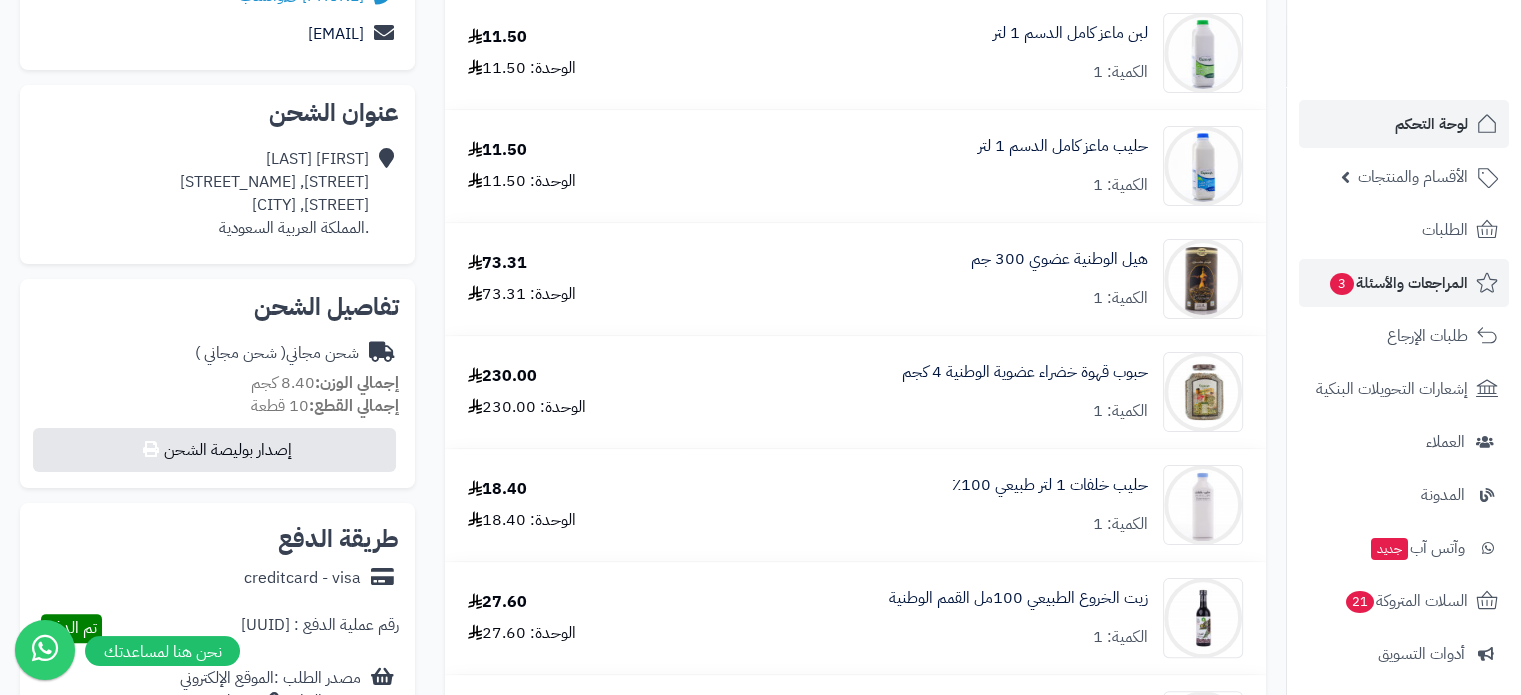 scroll, scrollTop: 200, scrollLeft: 0, axis: vertical 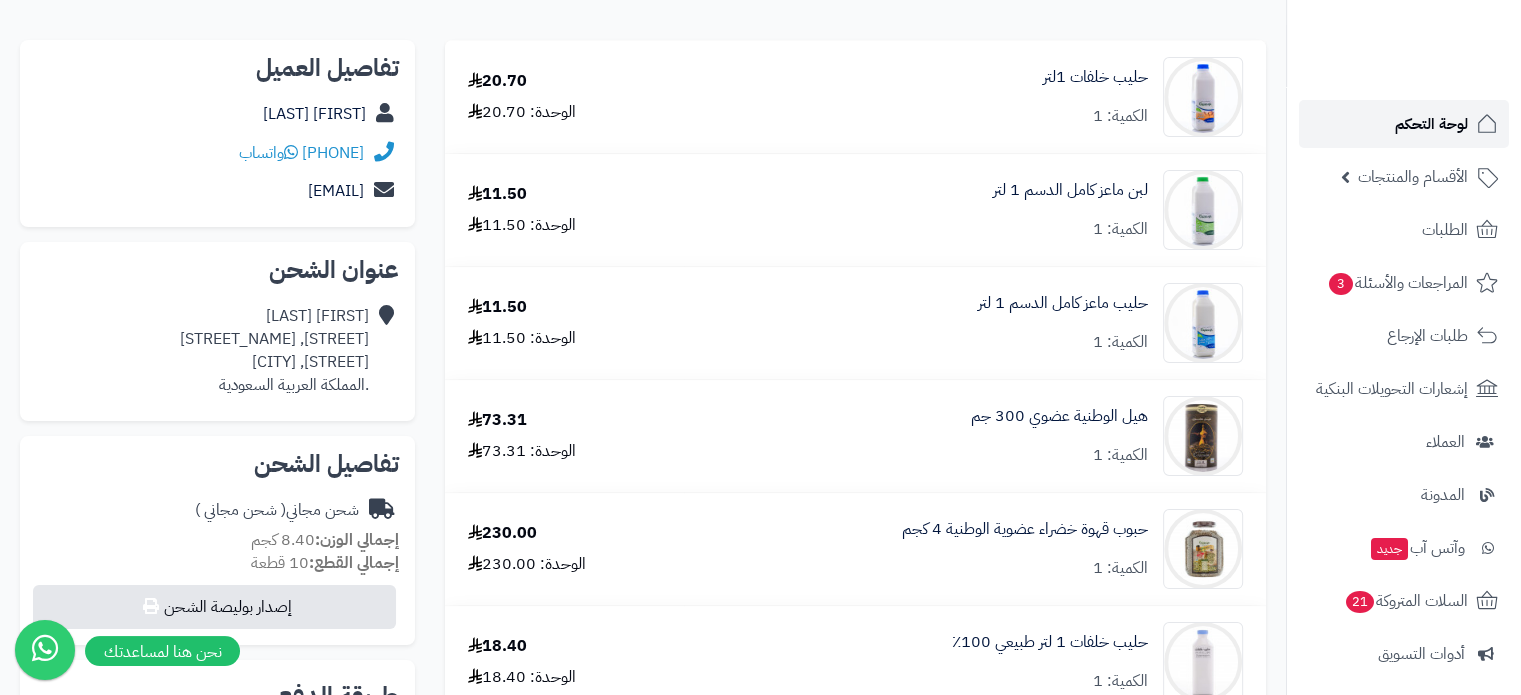 click on "لوحة التحكم" at bounding box center (1431, 124) 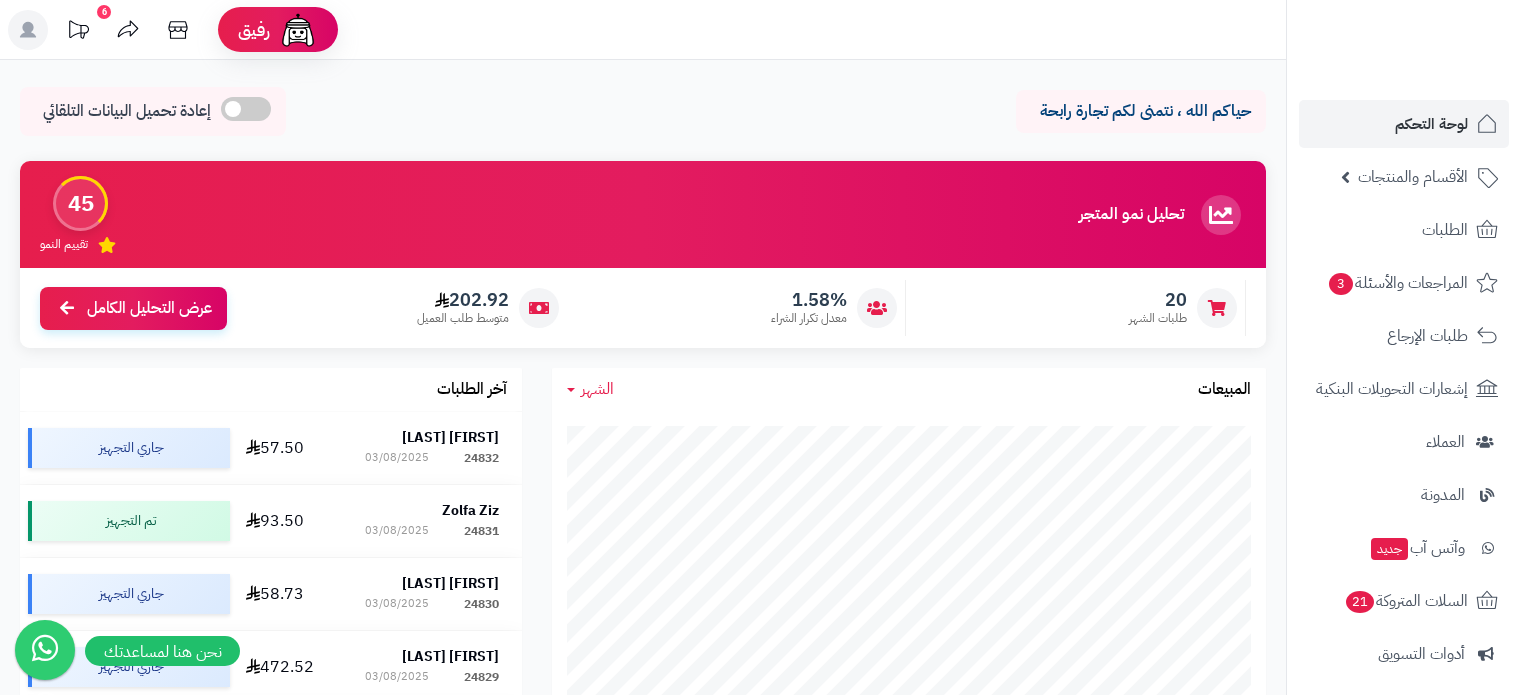scroll, scrollTop: 0, scrollLeft: 0, axis: both 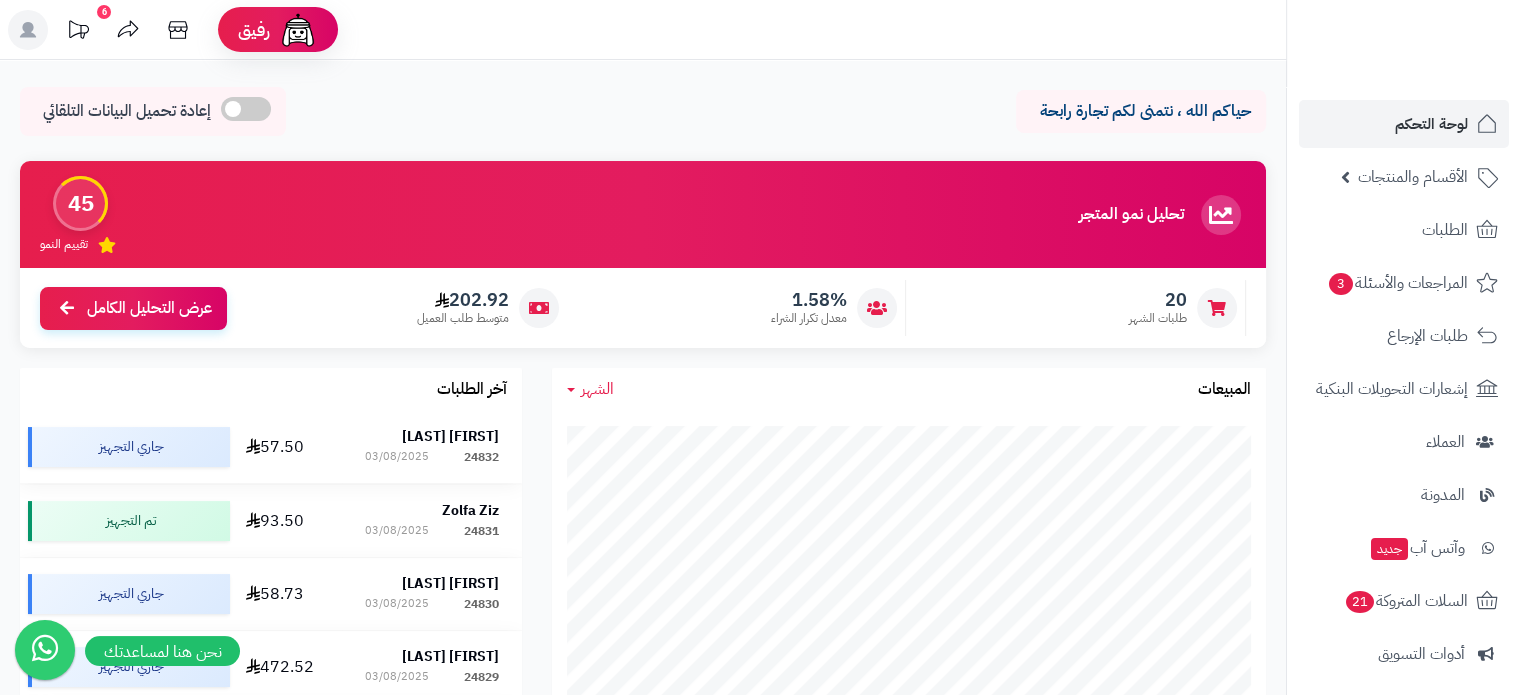 click on "[FIRST] [LAST]" at bounding box center (450, 436) 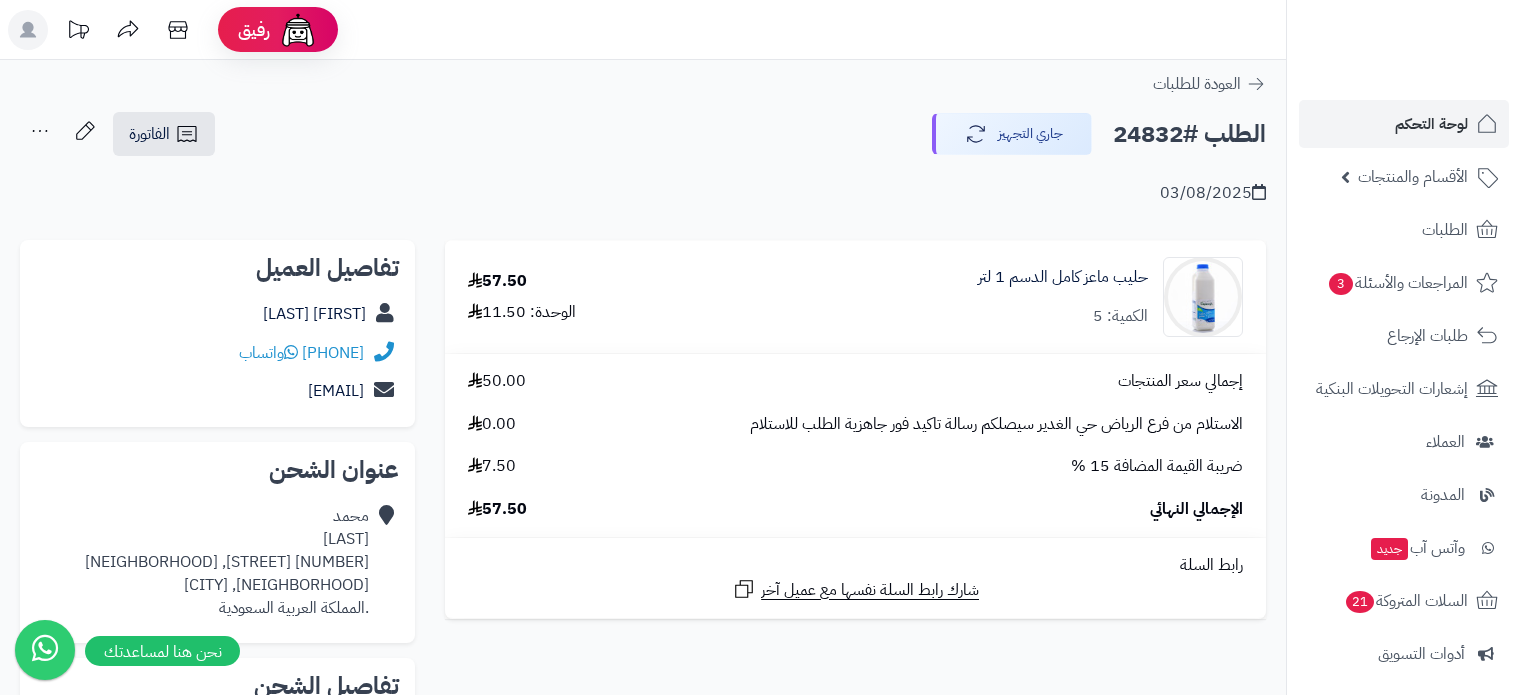 scroll, scrollTop: 0, scrollLeft: 0, axis: both 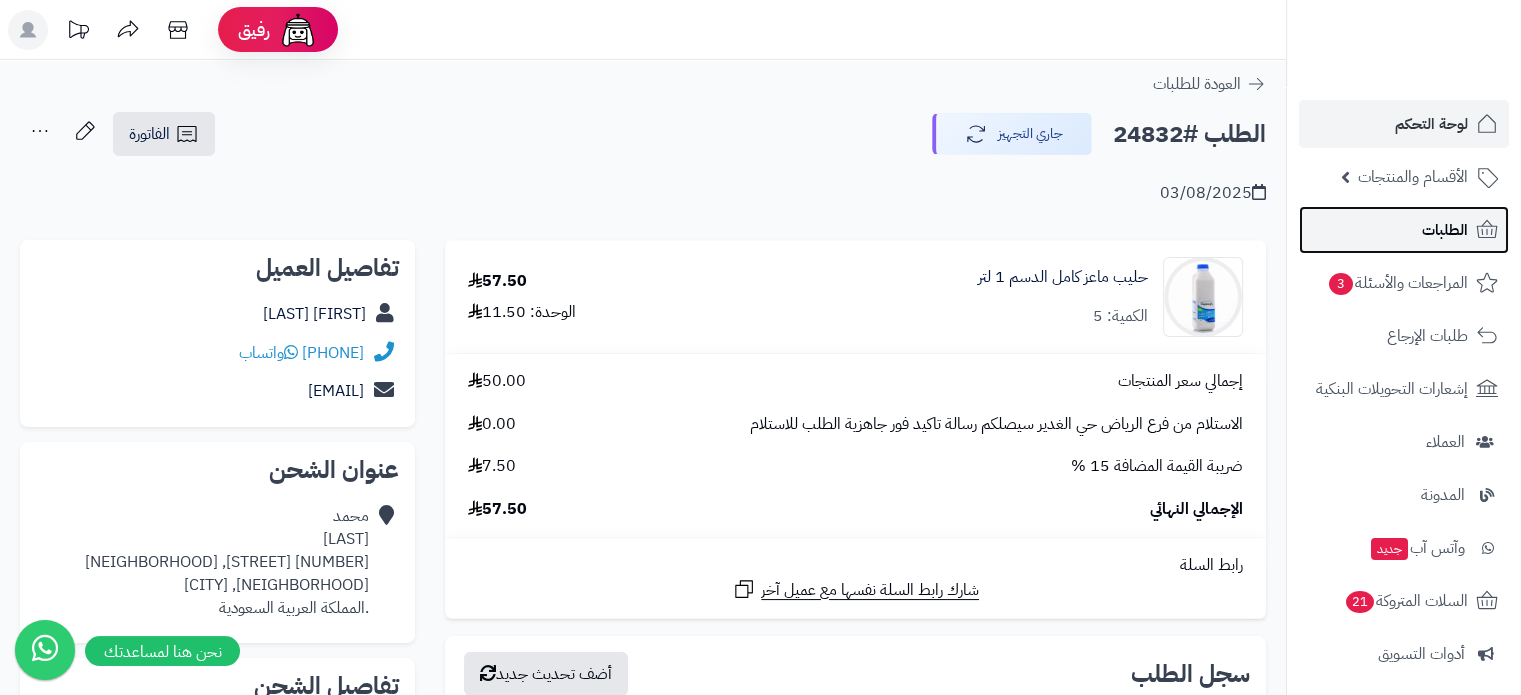 click on "الطلبات" at bounding box center (1445, 230) 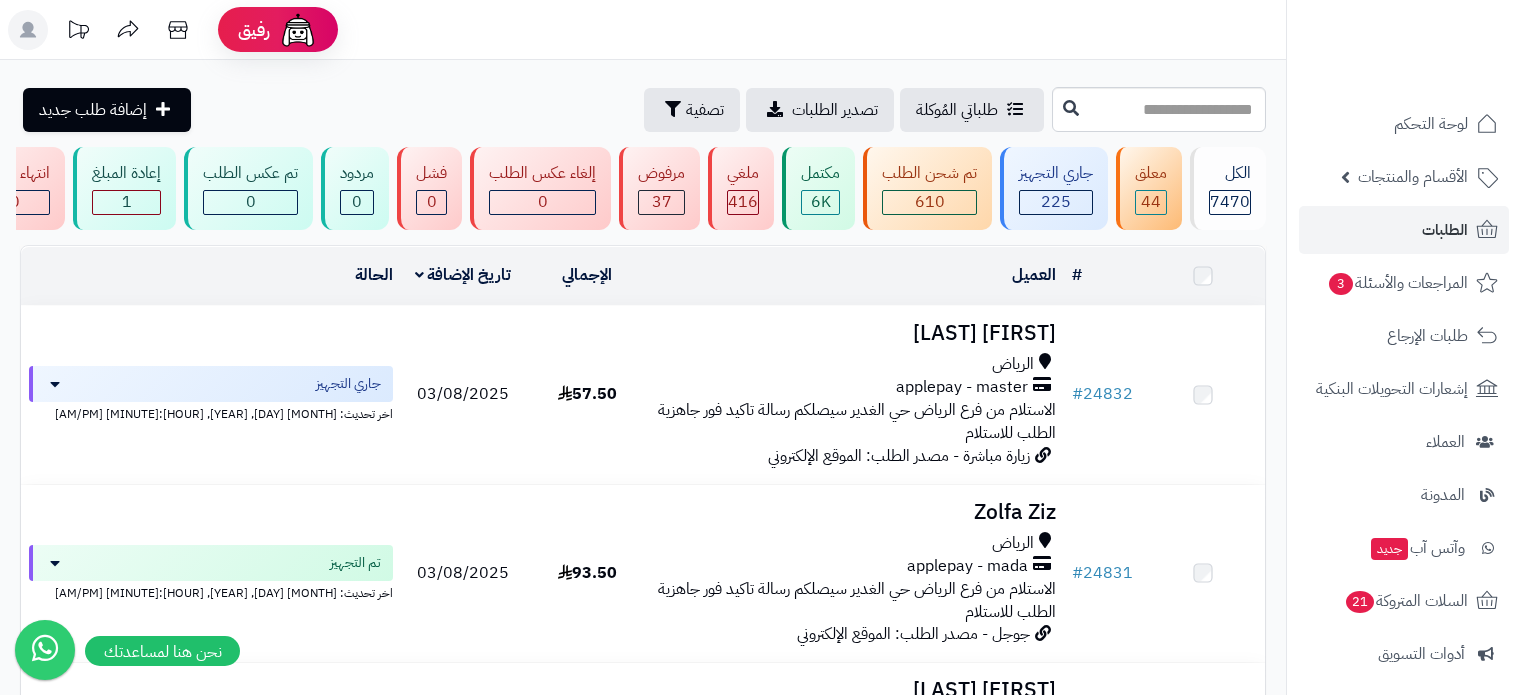scroll, scrollTop: 0, scrollLeft: 0, axis: both 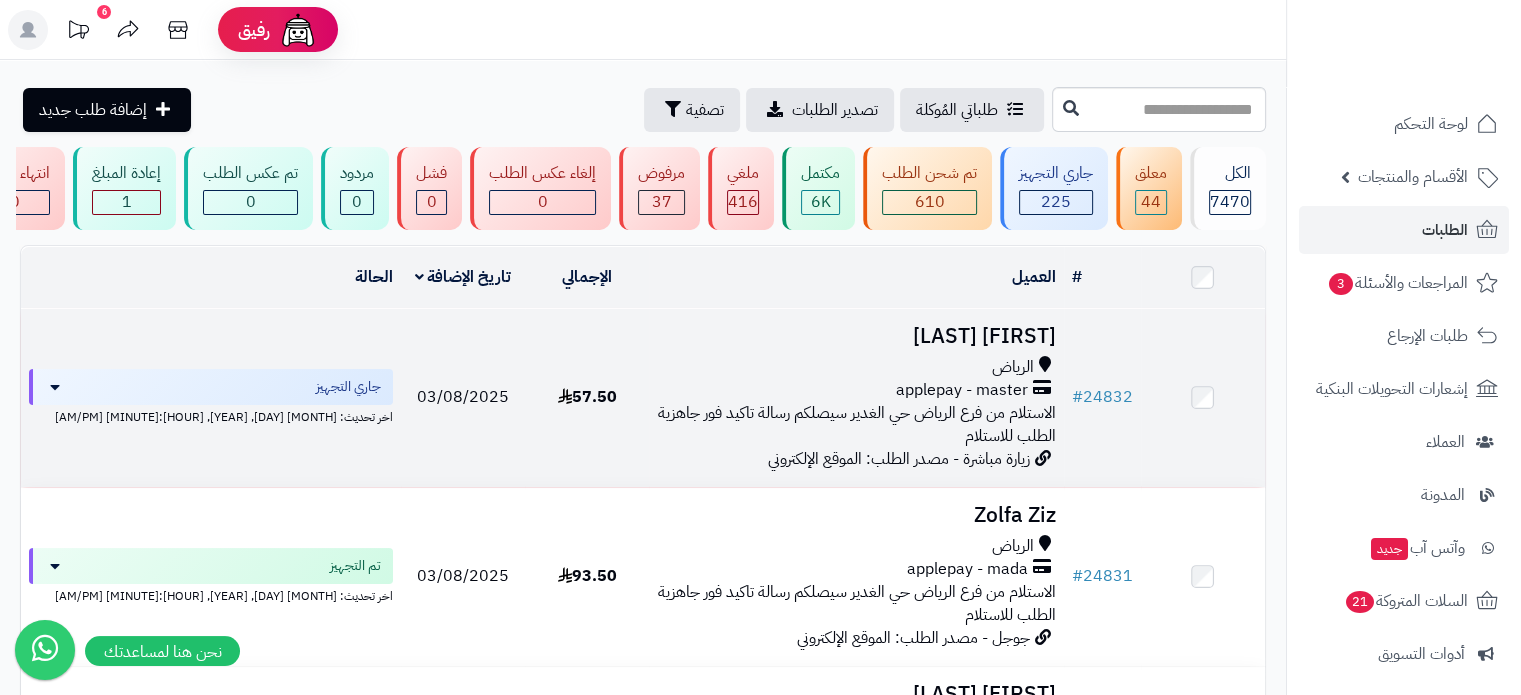 click on "[FIRST] [LAST]" at bounding box center [856, 336] 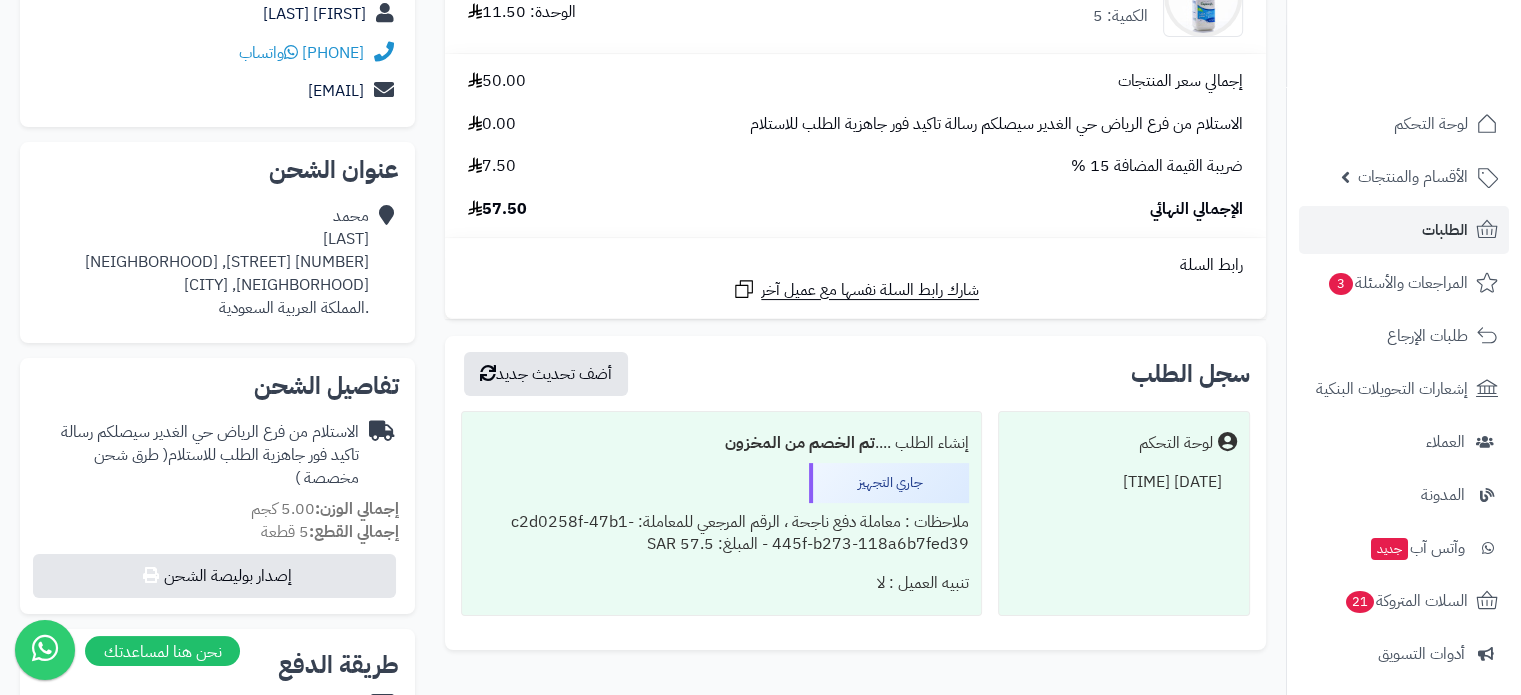 scroll, scrollTop: 0, scrollLeft: 0, axis: both 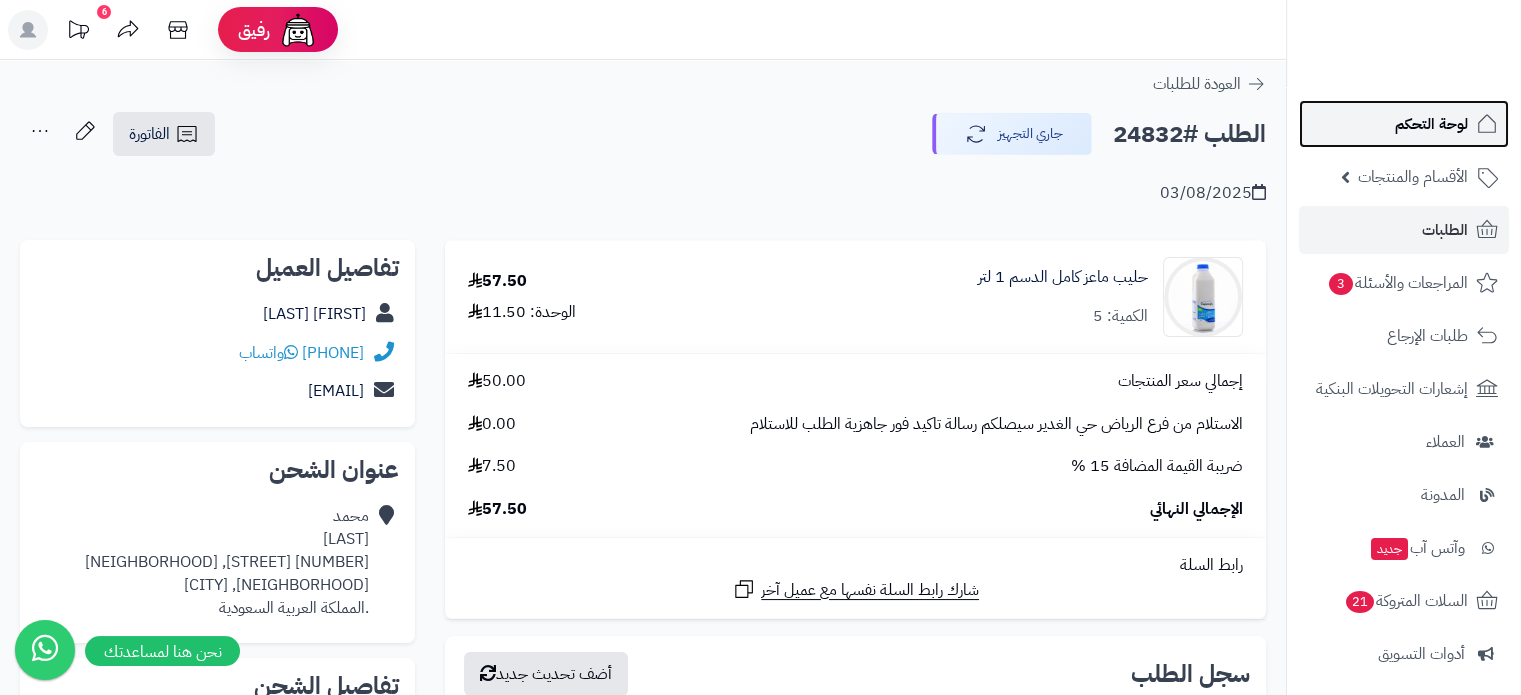 click on "لوحة التحكم" at bounding box center (1431, 124) 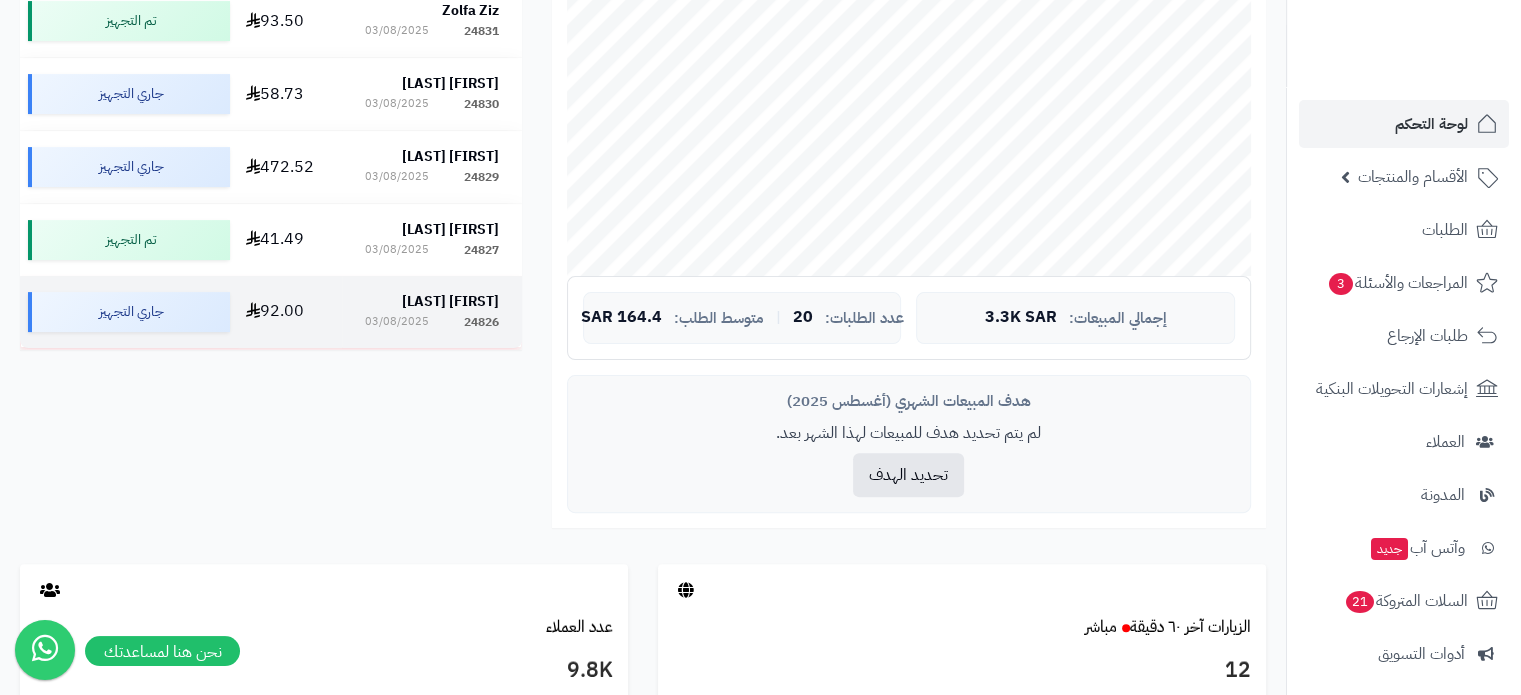 scroll, scrollTop: 300, scrollLeft: 0, axis: vertical 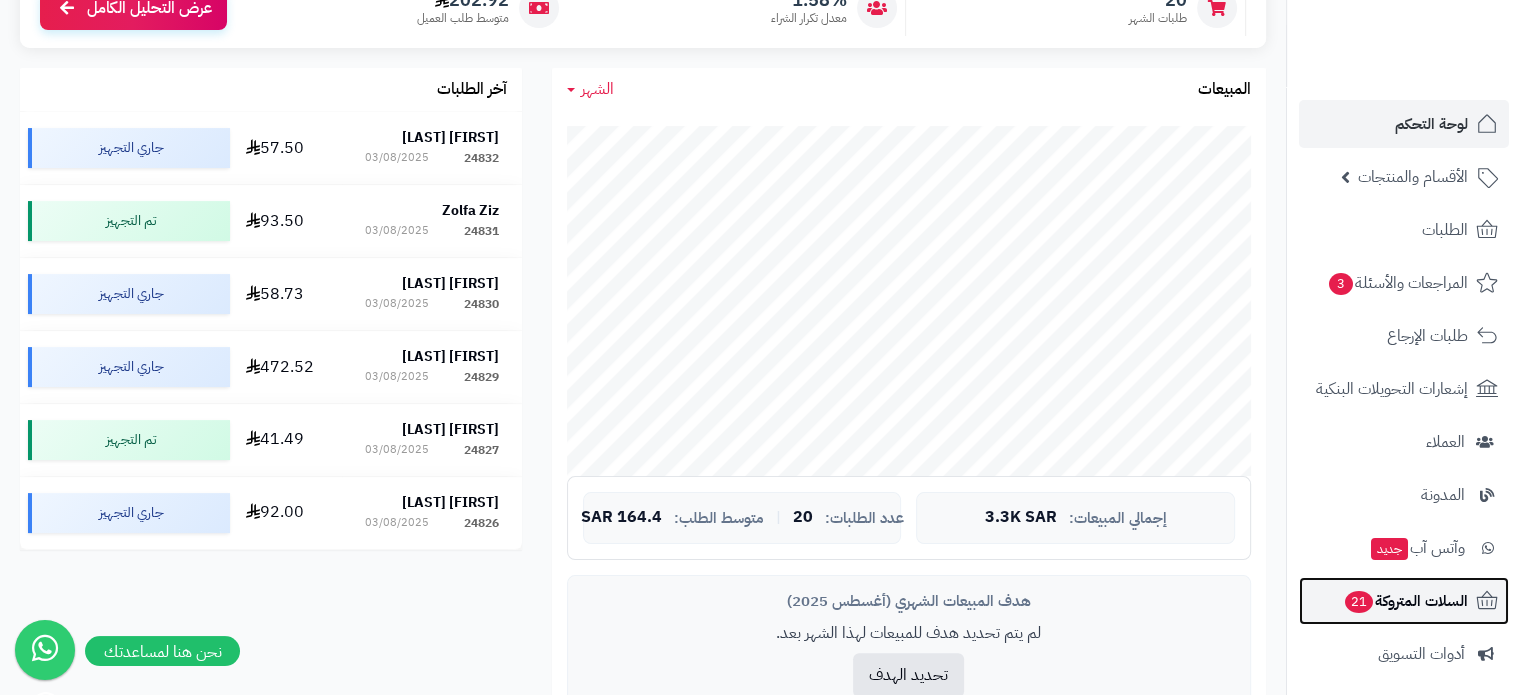 click on "السلات المتروكة  21" at bounding box center (1405, 601) 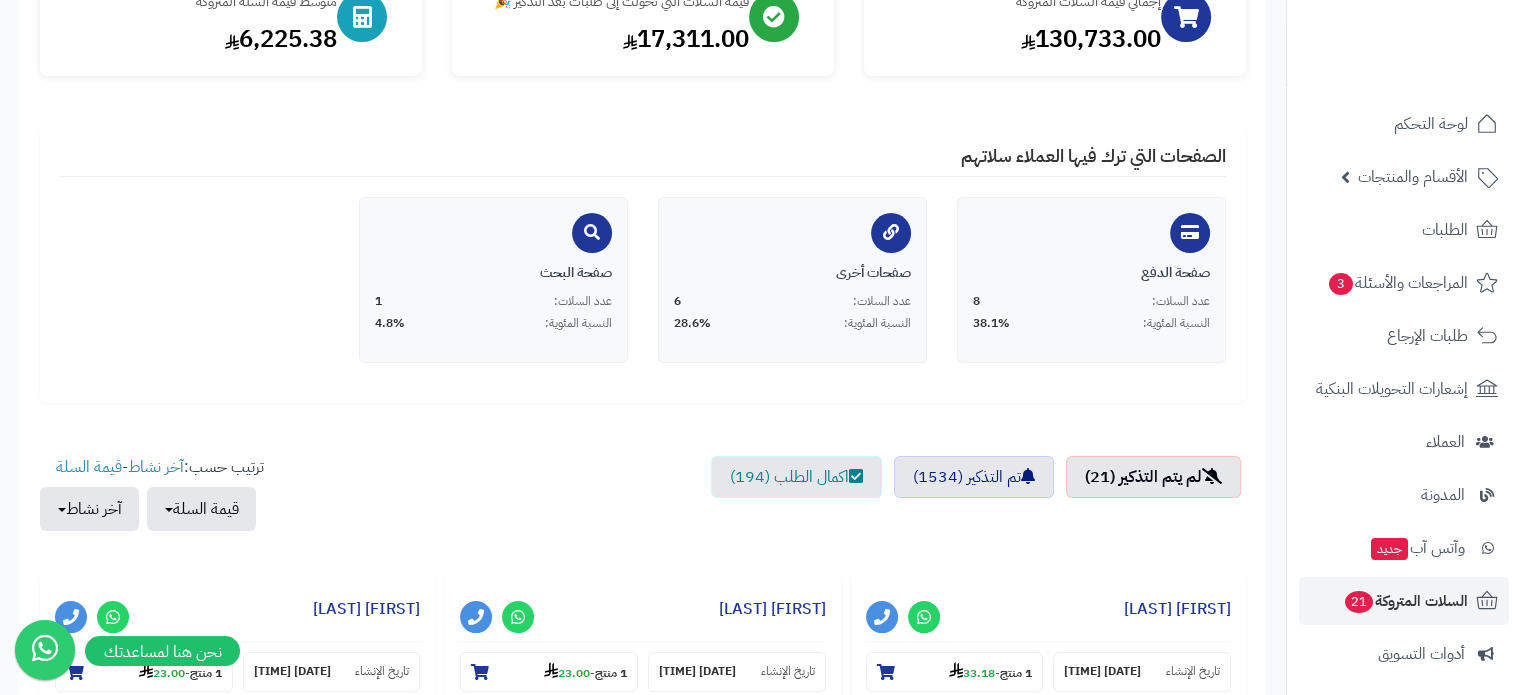 scroll, scrollTop: 0, scrollLeft: 0, axis: both 